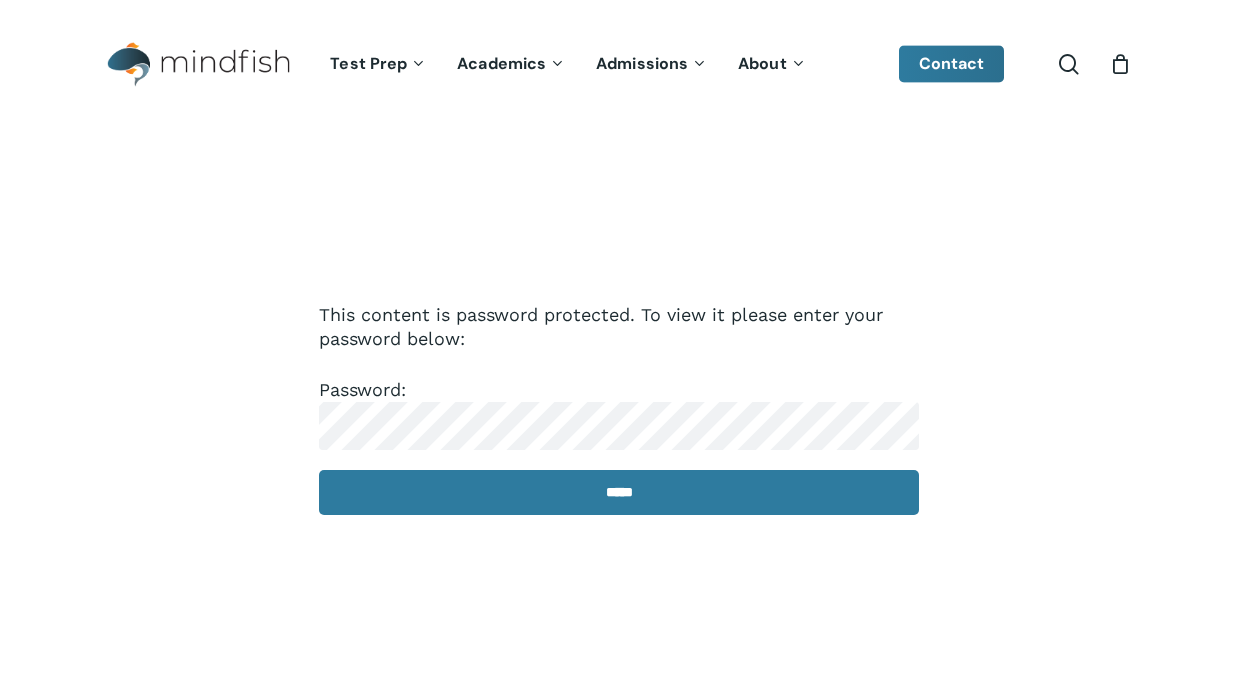 scroll, scrollTop: 0, scrollLeft: 0, axis: both 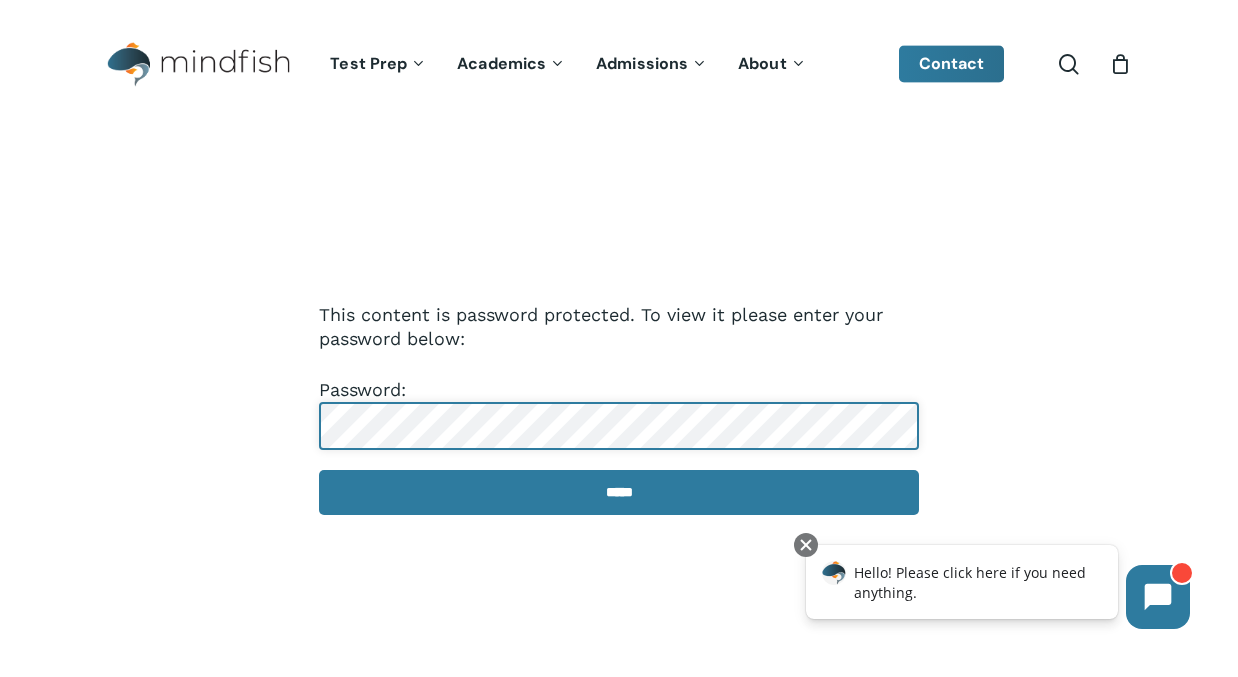 click on "*****" at bounding box center [619, 492] 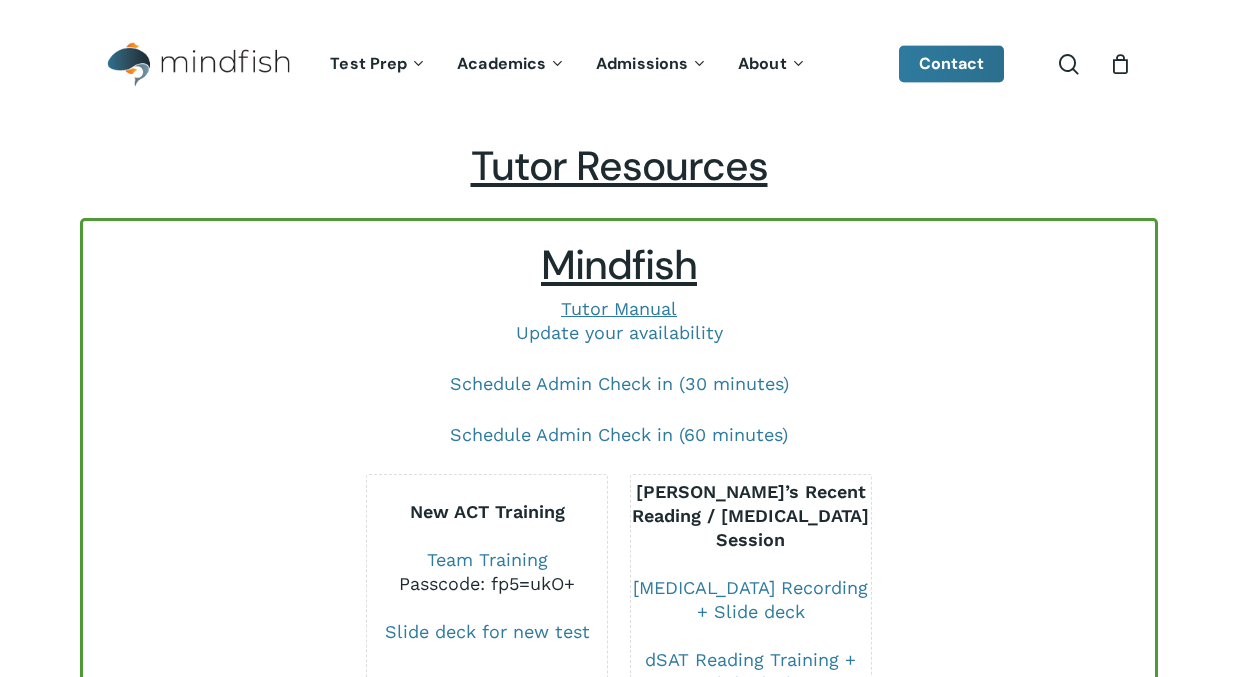 scroll, scrollTop: 0, scrollLeft: 0, axis: both 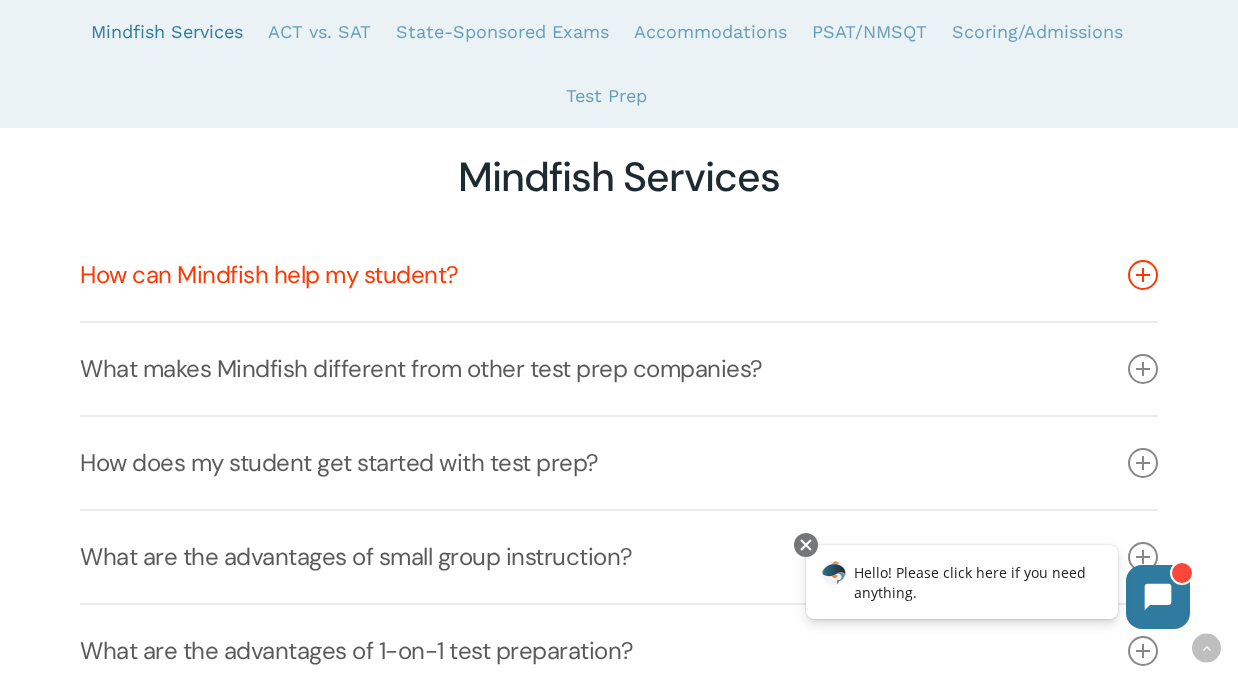 click on "How can Mindfish help my student?" at bounding box center (619, 275) 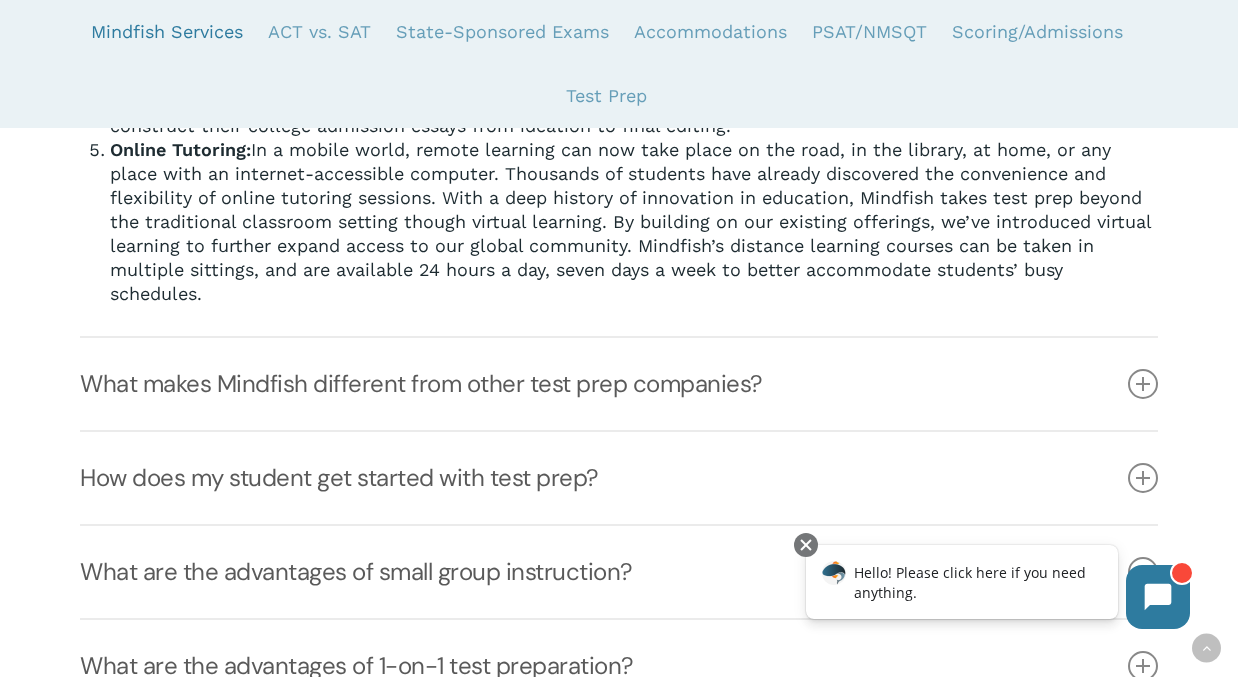 scroll, scrollTop: 1148, scrollLeft: 0, axis: vertical 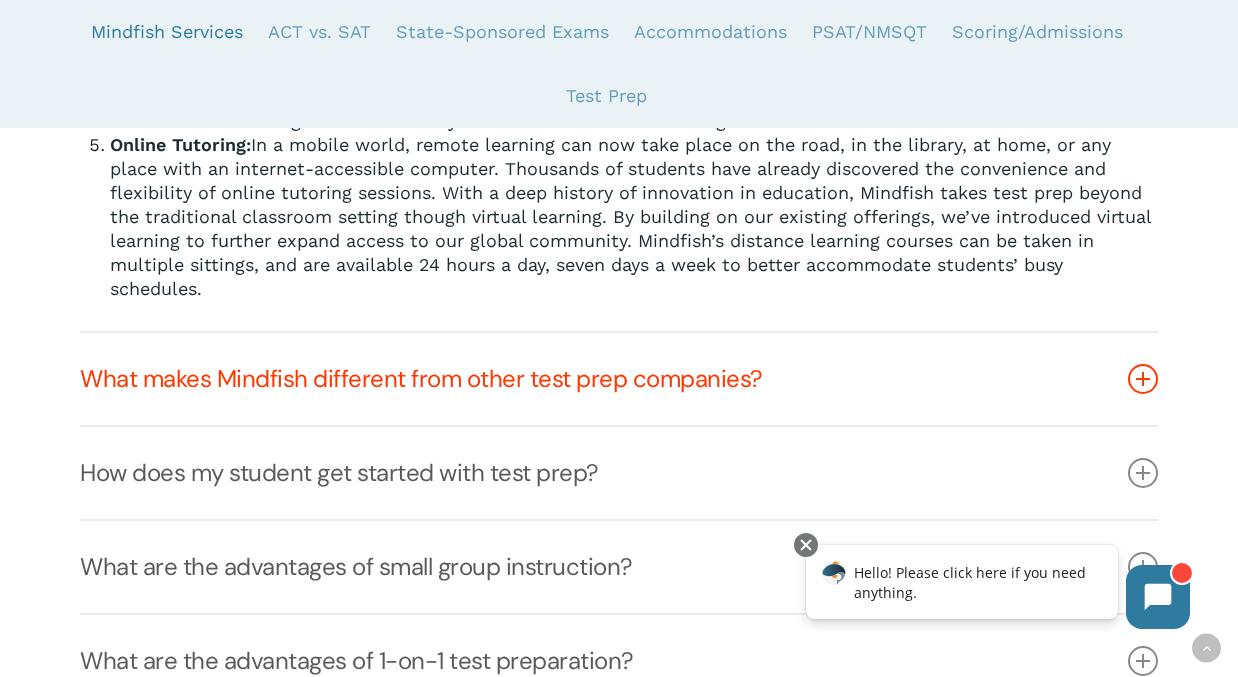 click at bounding box center (1143, 379) 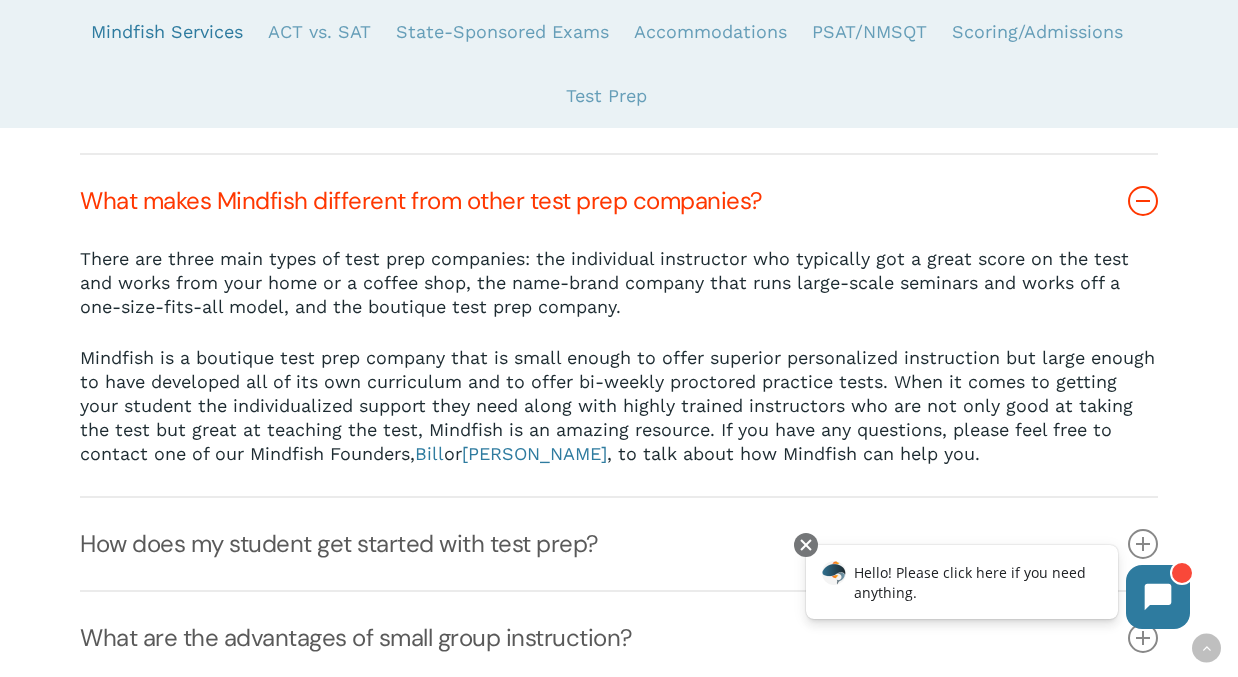 scroll, scrollTop: 552, scrollLeft: 0, axis: vertical 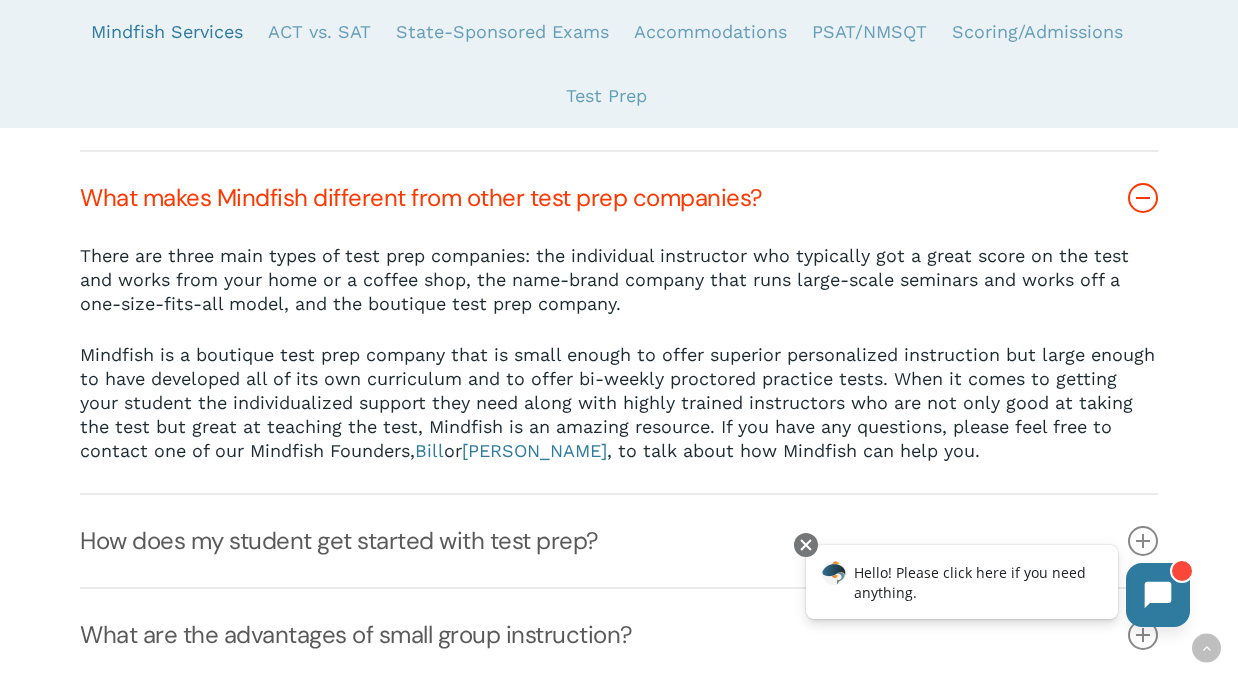 click at bounding box center [1158, 595] 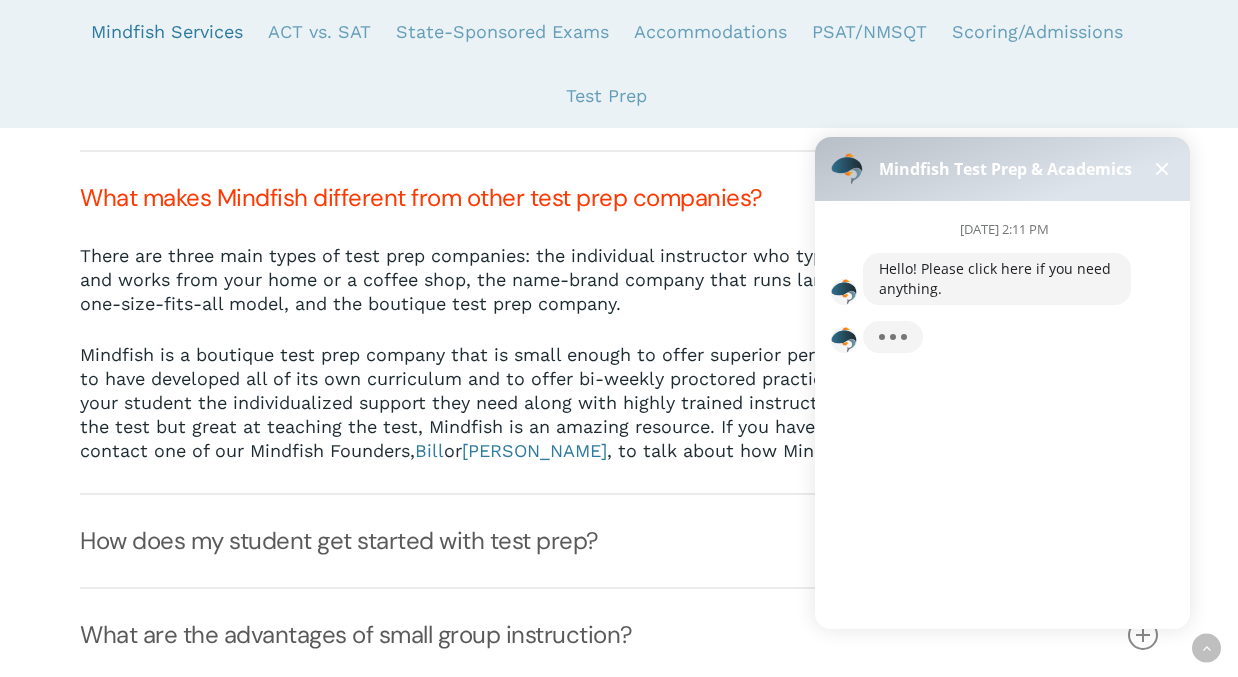click at bounding box center [1162, 169] 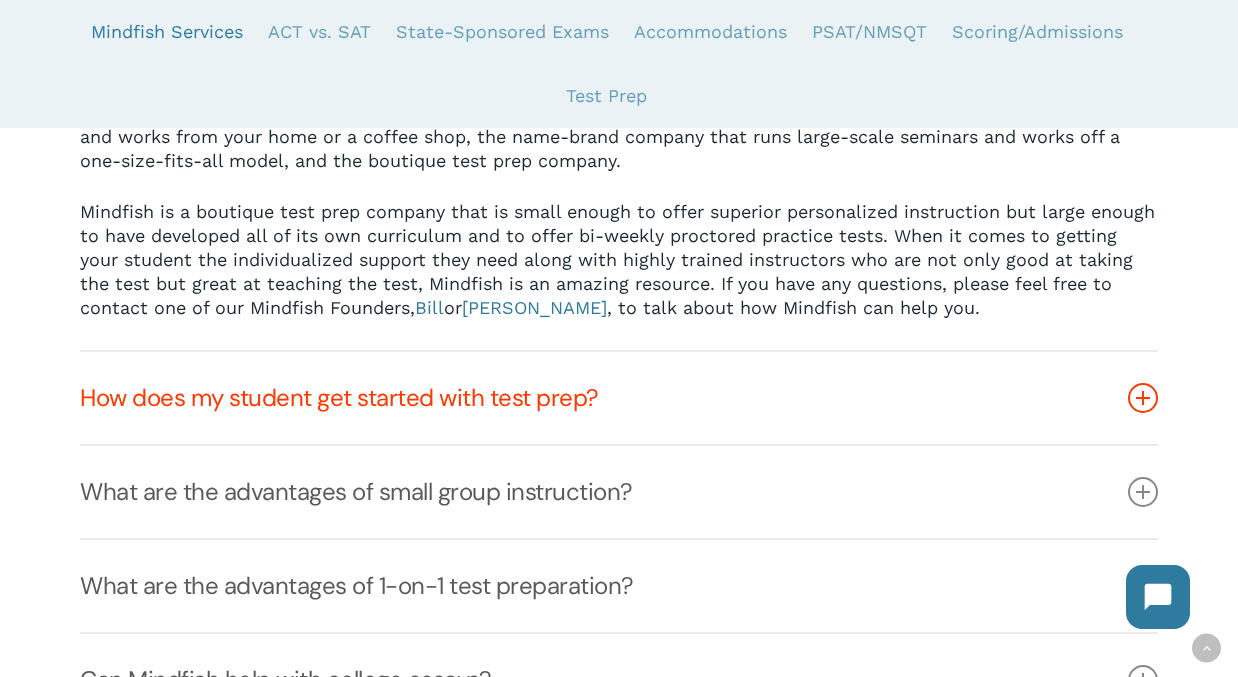 scroll, scrollTop: 707, scrollLeft: 0, axis: vertical 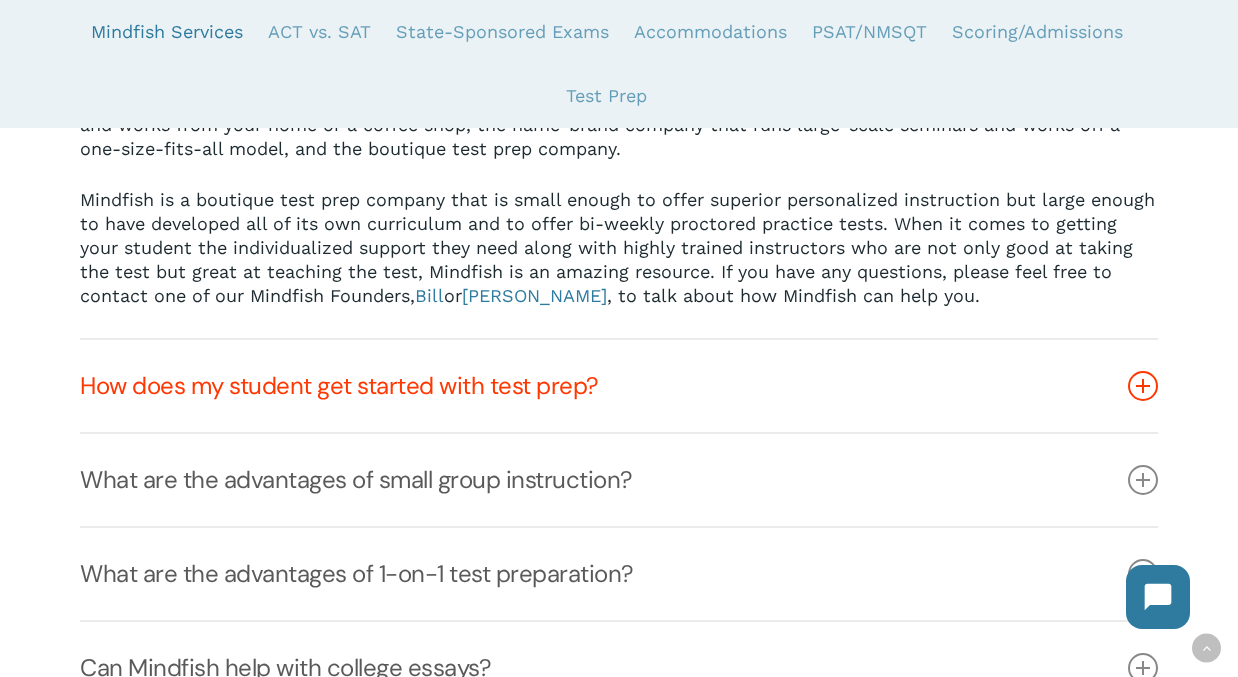 click at bounding box center [1143, 386] 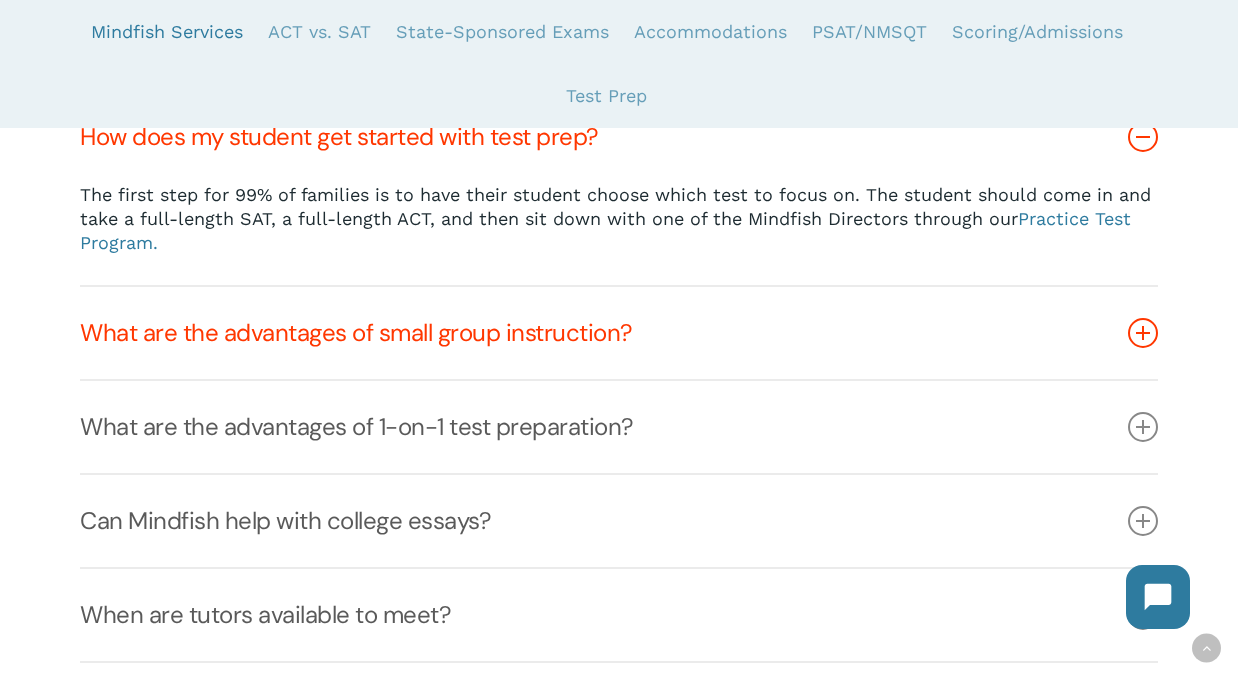 click at bounding box center (1143, 333) 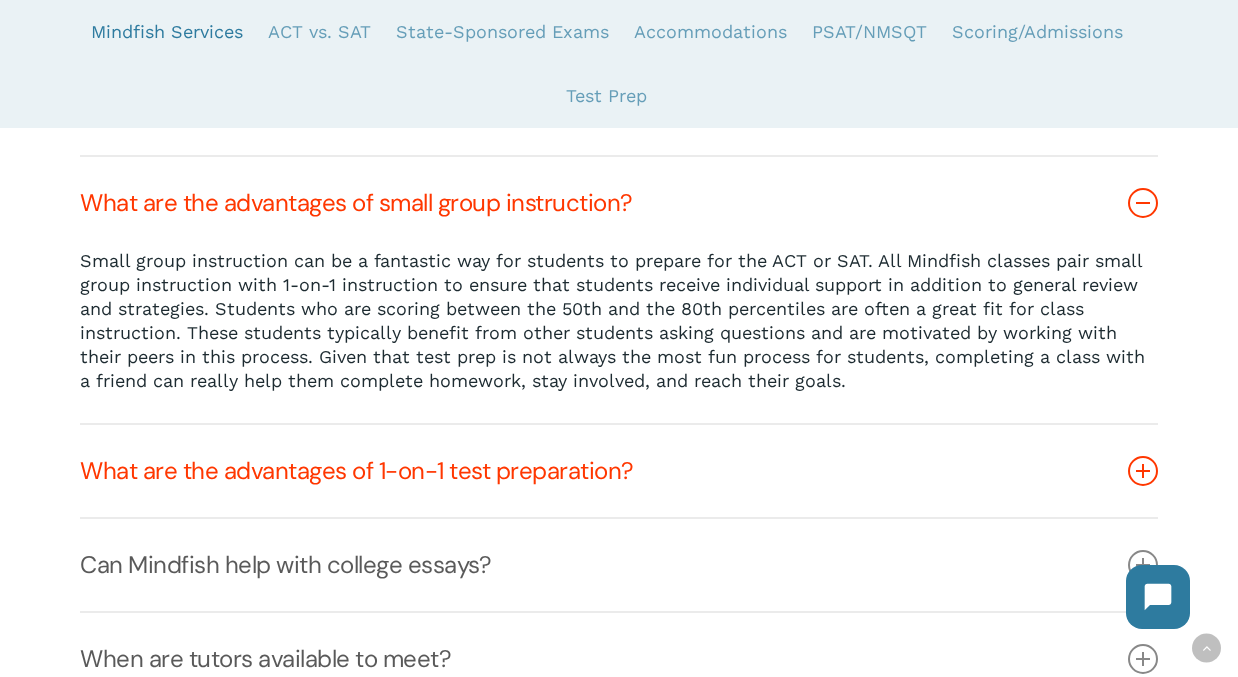 scroll, scrollTop: 736, scrollLeft: 0, axis: vertical 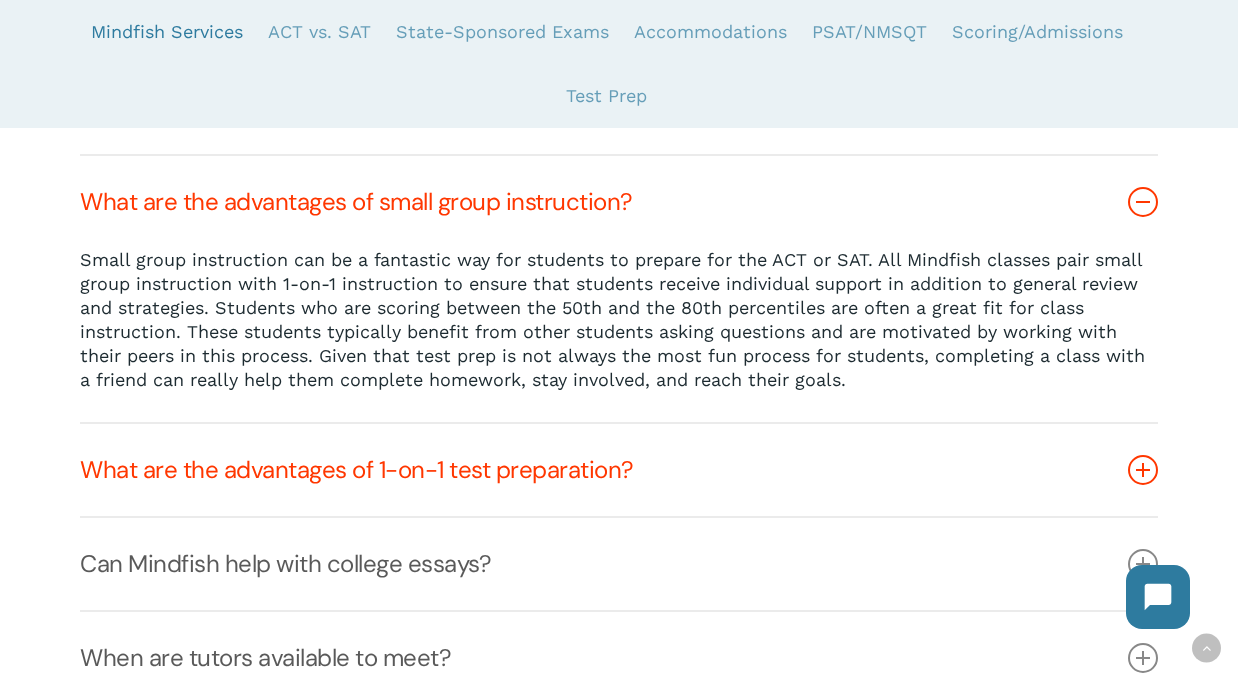 click at bounding box center [1143, 470] 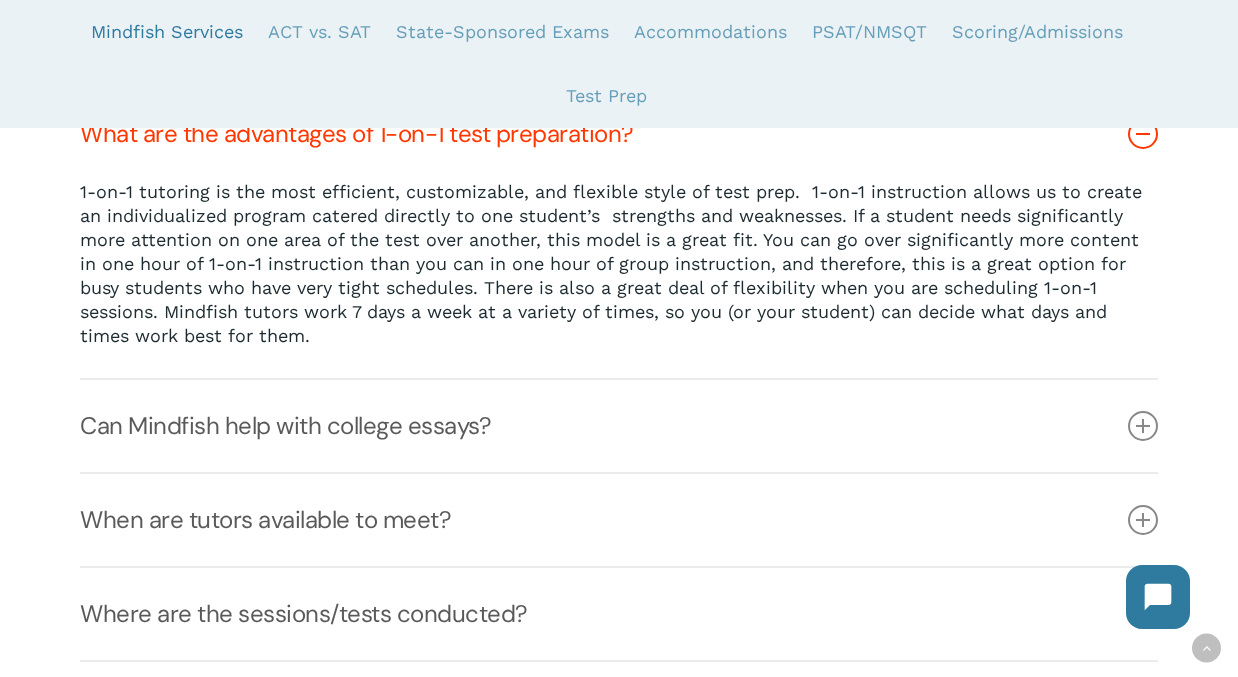 scroll, scrollTop: 901, scrollLeft: 0, axis: vertical 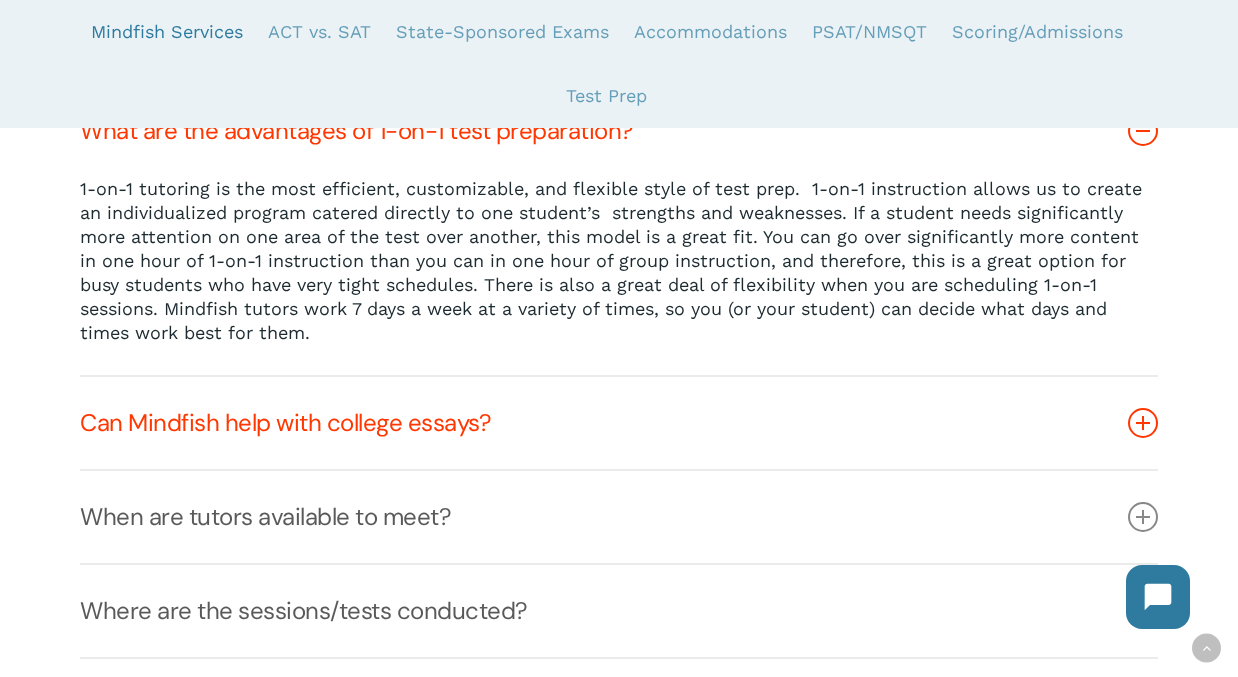 click on "Can Mindfish help with college essays?" at bounding box center [619, 423] 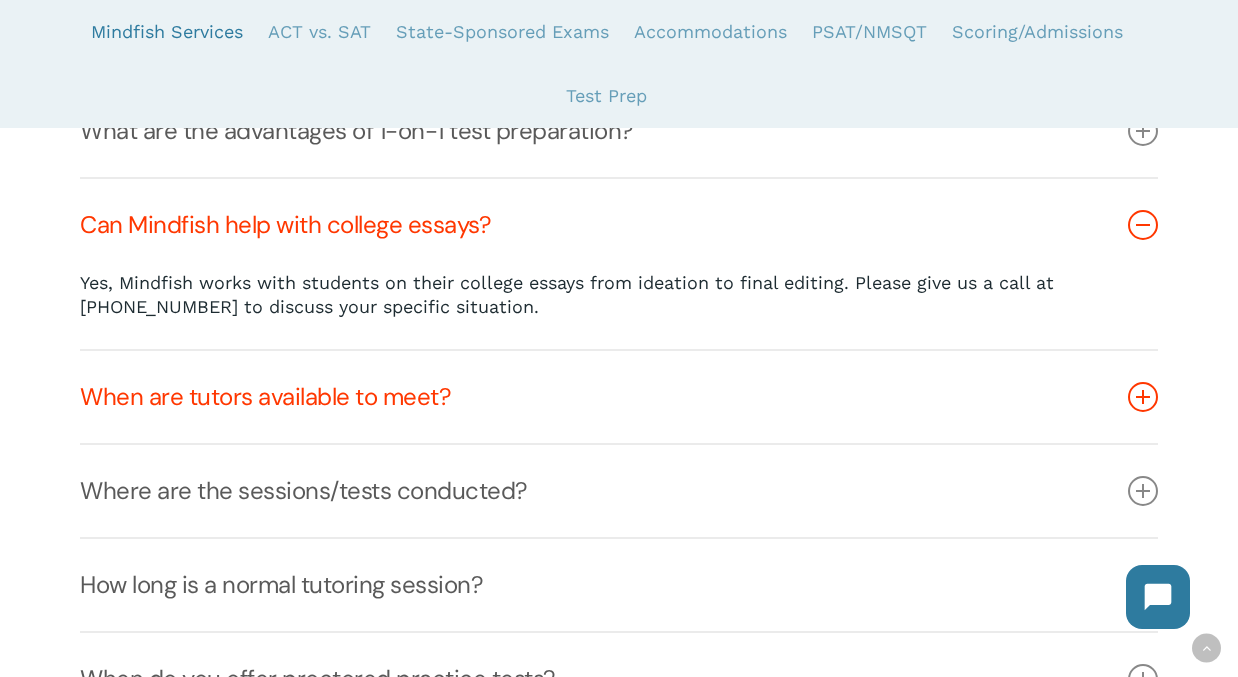 click at bounding box center [1143, 397] 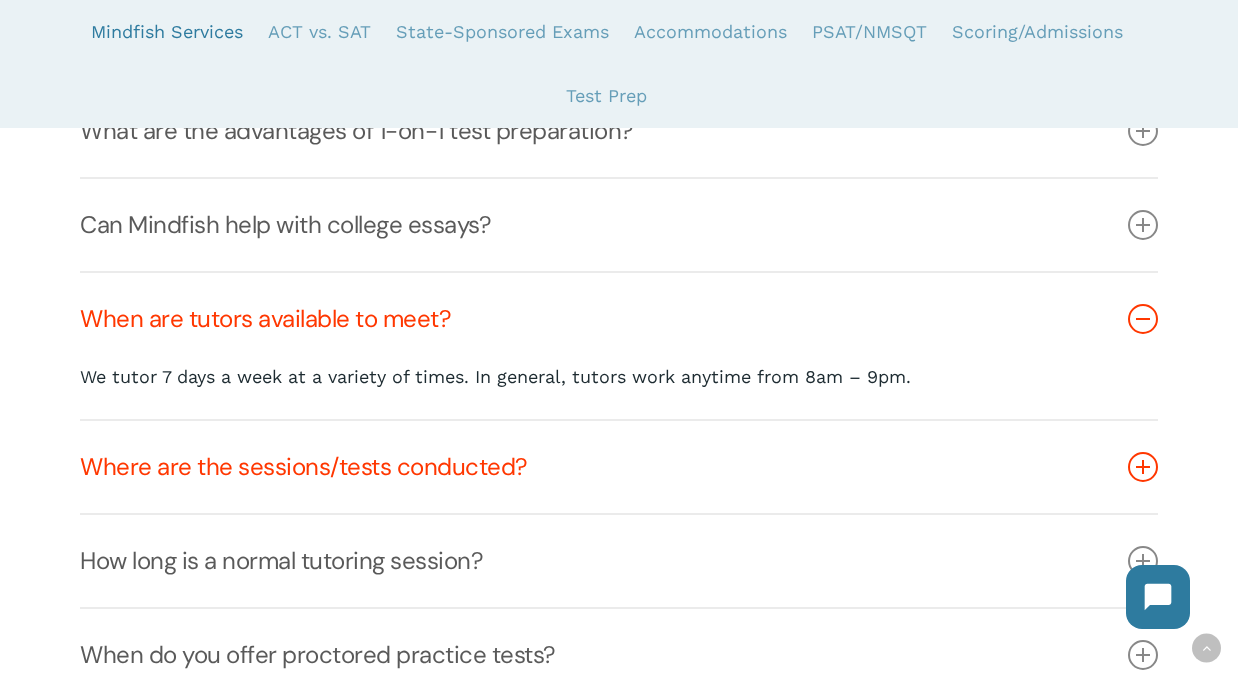 click on "Where are the sessions/tests conducted?" at bounding box center (619, 467) 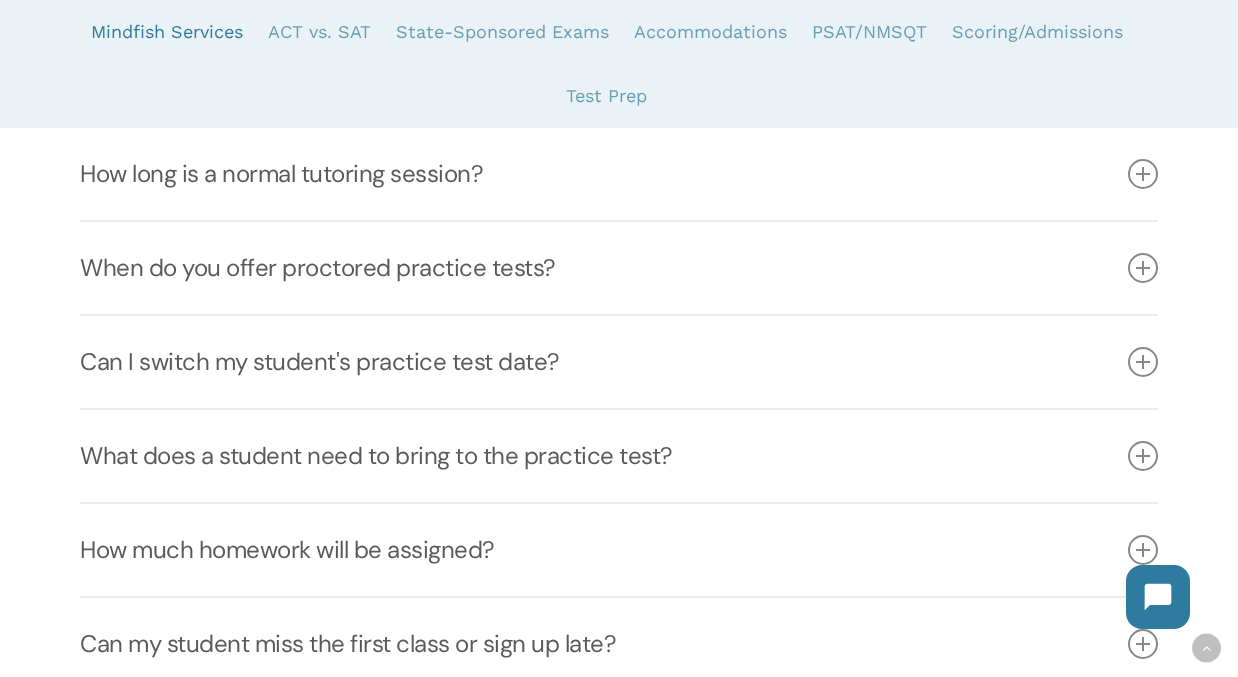 scroll, scrollTop: 1879, scrollLeft: 0, axis: vertical 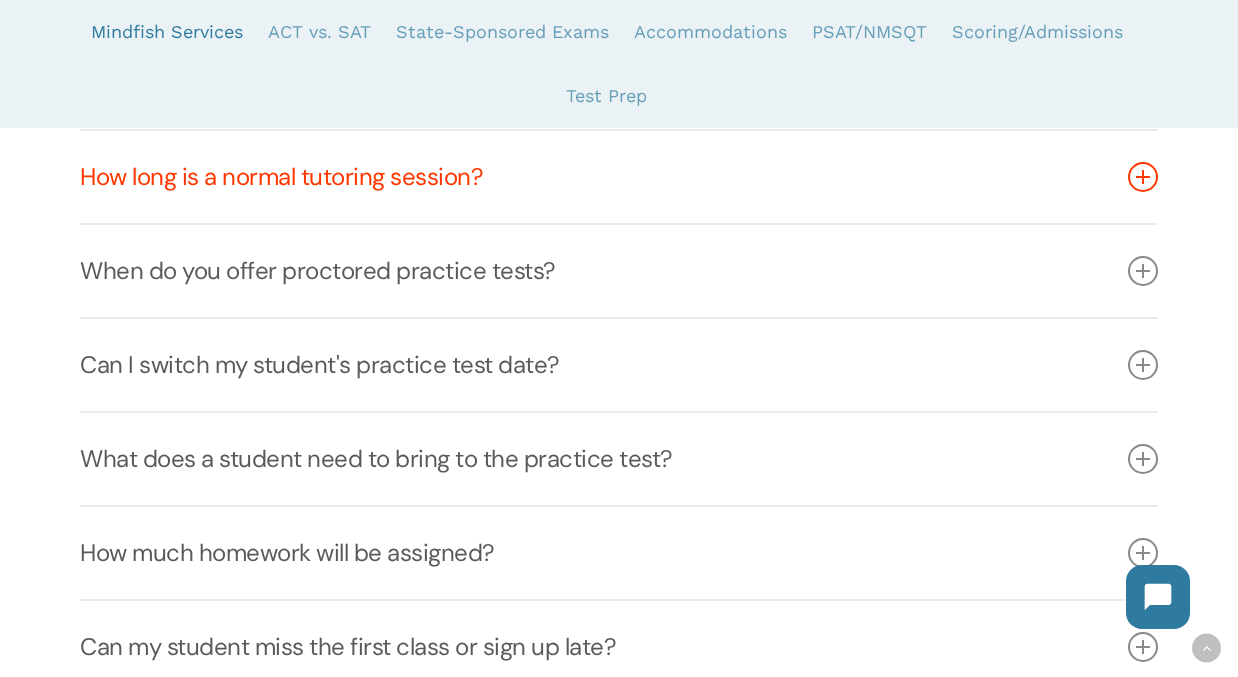 click at bounding box center [1143, 177] 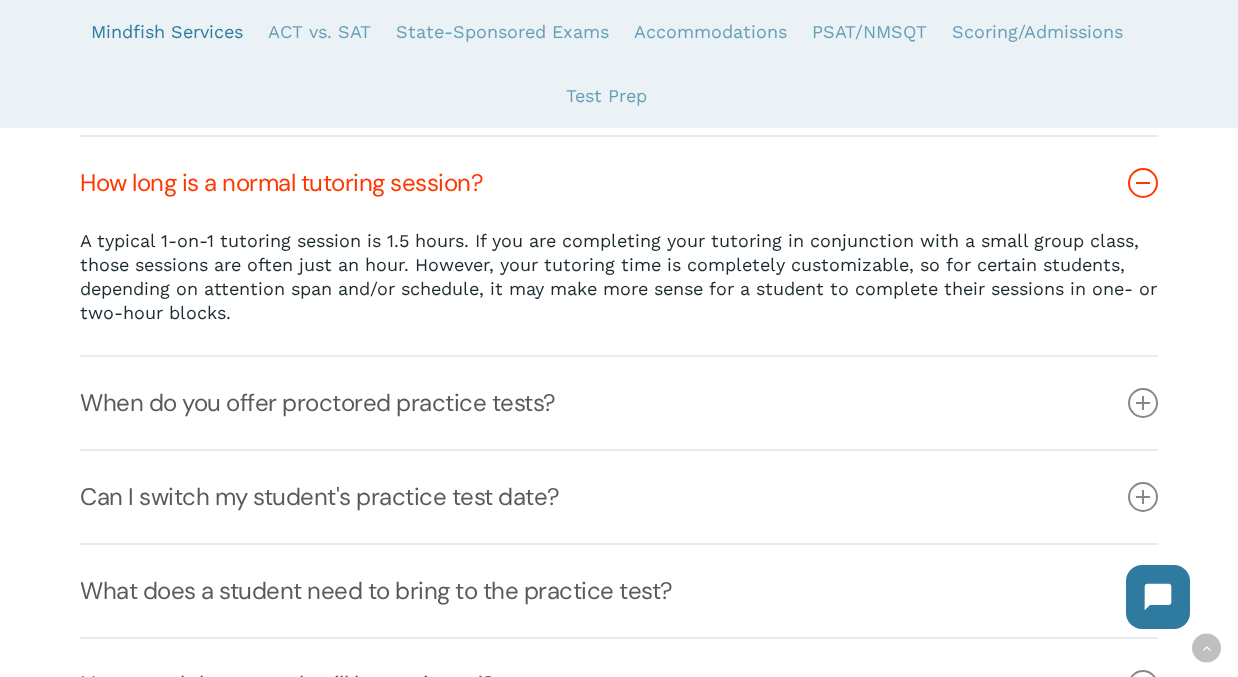 scroll, scrollTop: 1209, scrollLeft: 0, axis: vertical 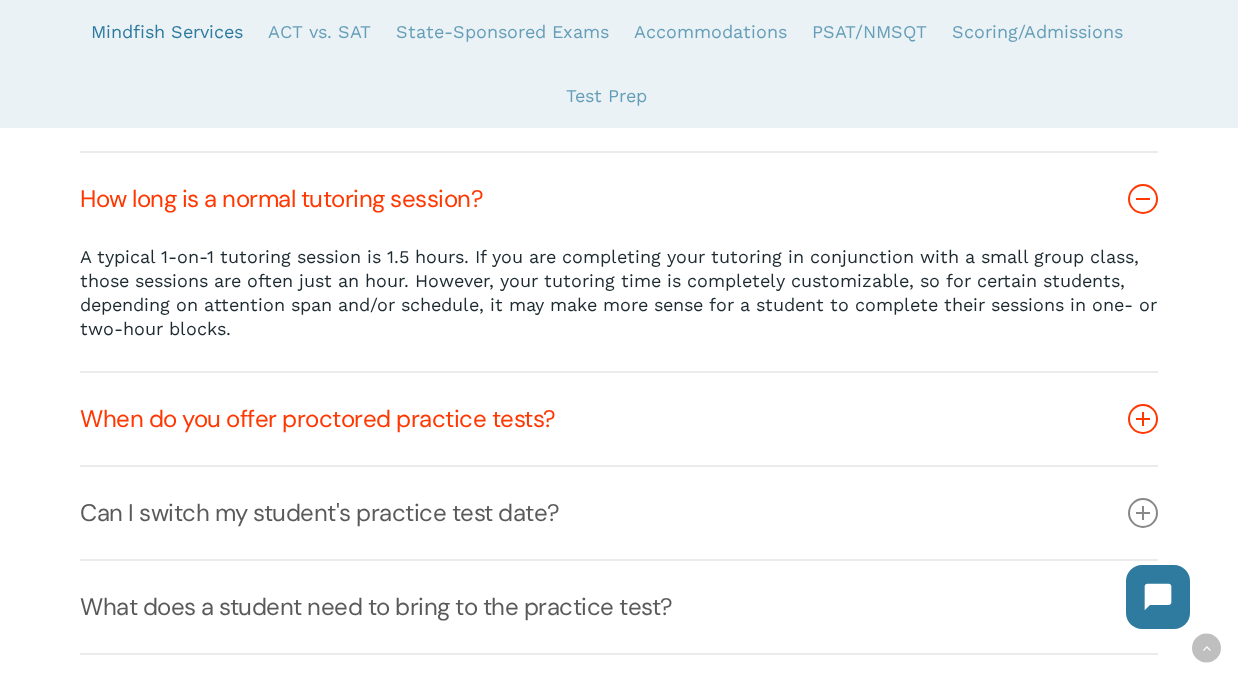 click at bounding box center (1143, 419) 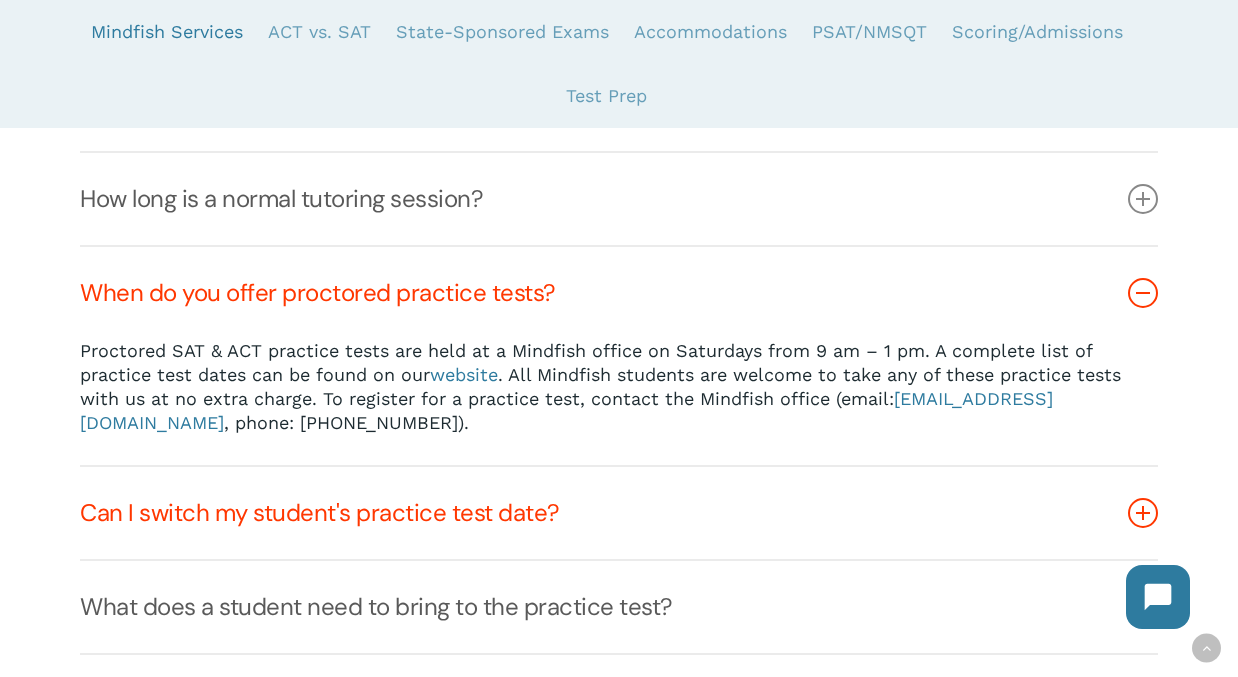 click on "Can I switch my student's practice test date?" at bounding box center [619, 513] 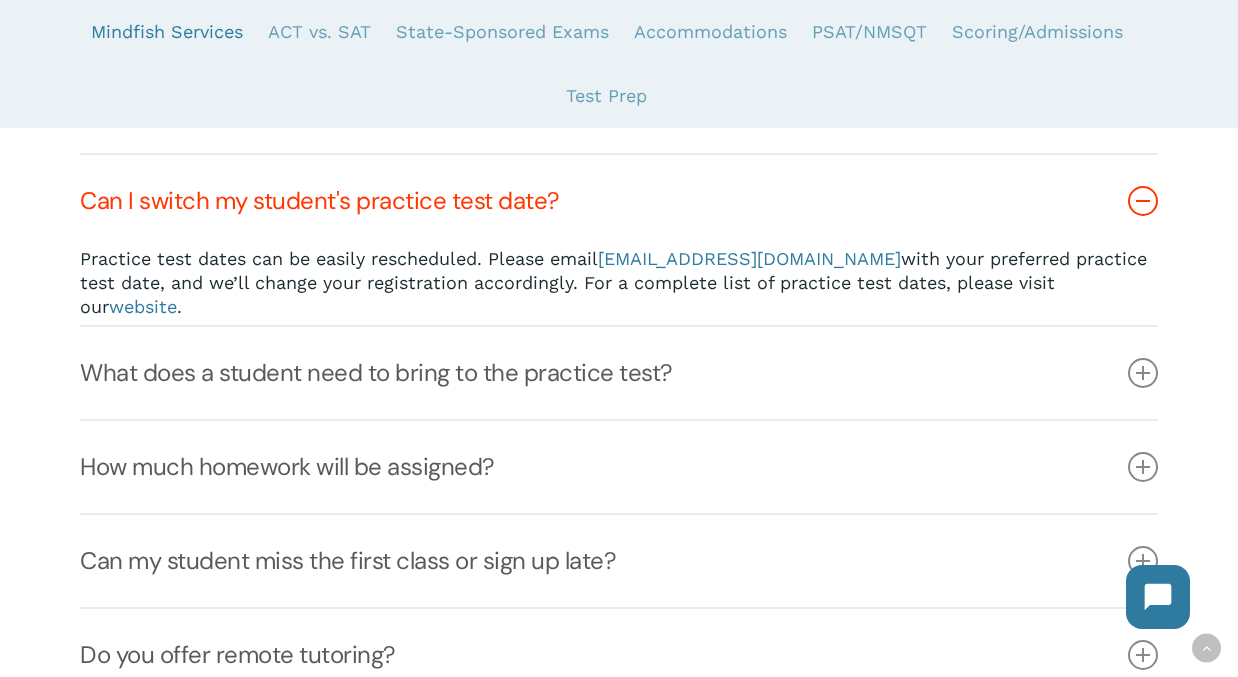 scroll, scrollTop: 1407, scrollLeft: 0, axis: vertical 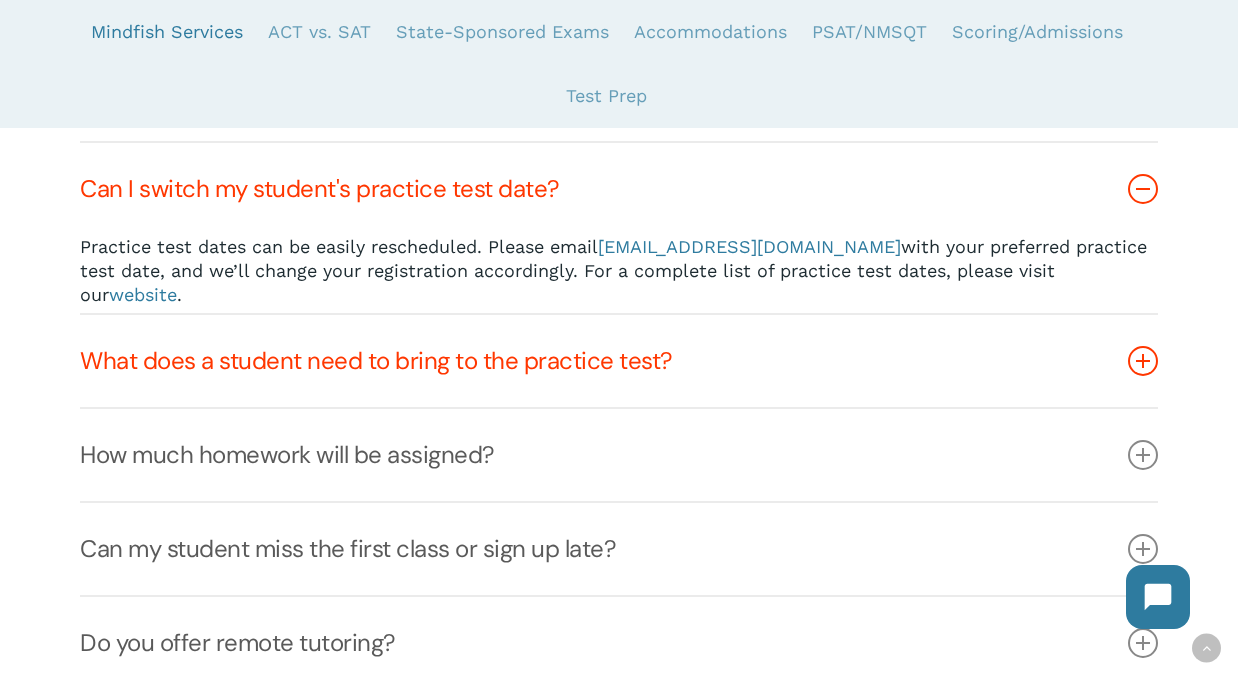 click on "What does a student need to bring to the practice test?" at bounding box center (619, 361) 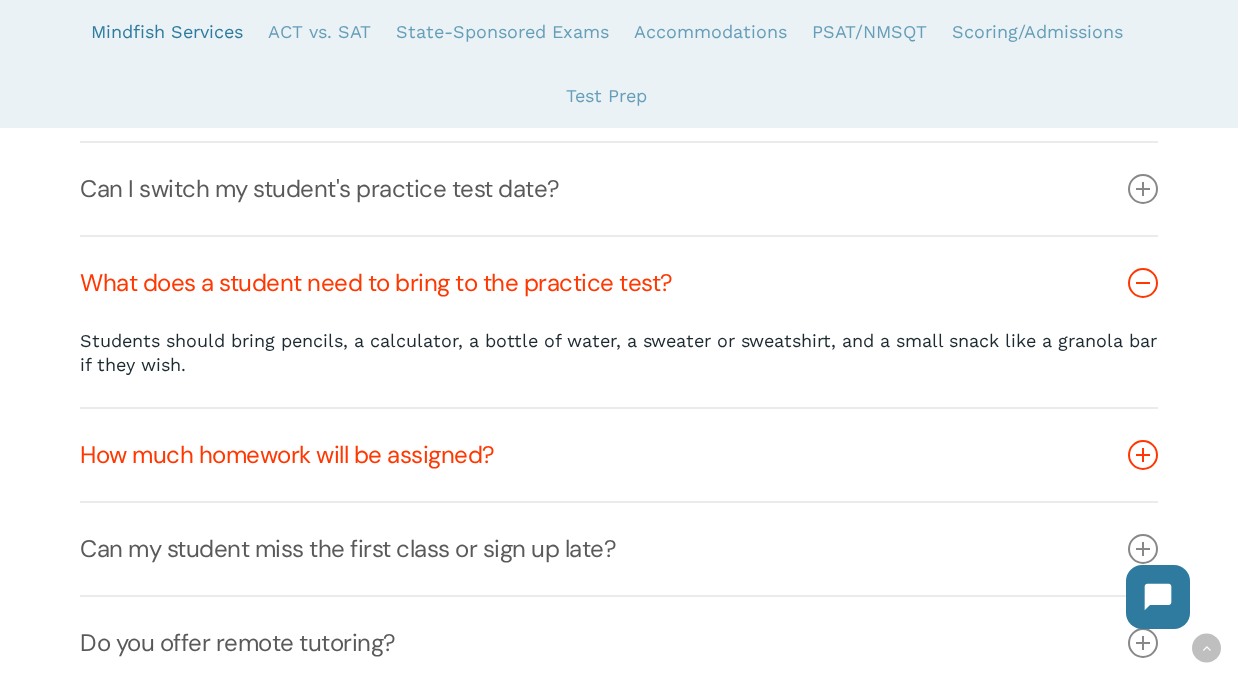 click on "How much homework will be assigned?" at bounding box center (619, 455) 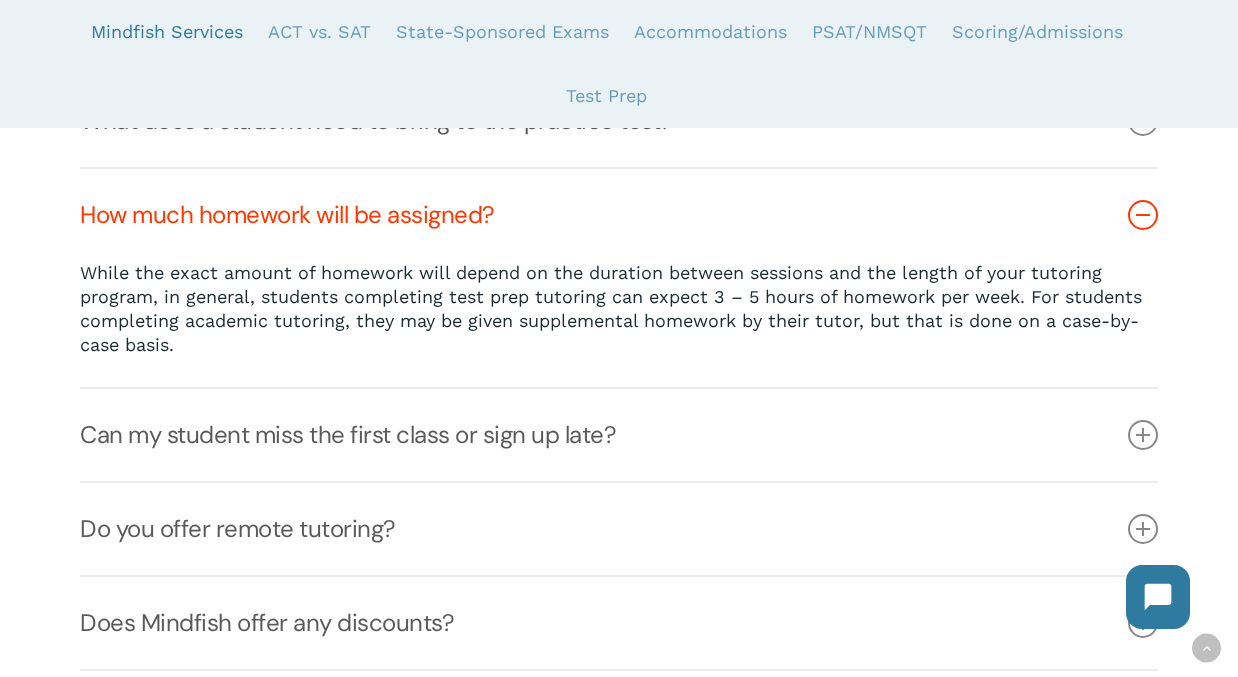 scroll, scrollTop: 1579, scrollLeft: 0, axis: vertical 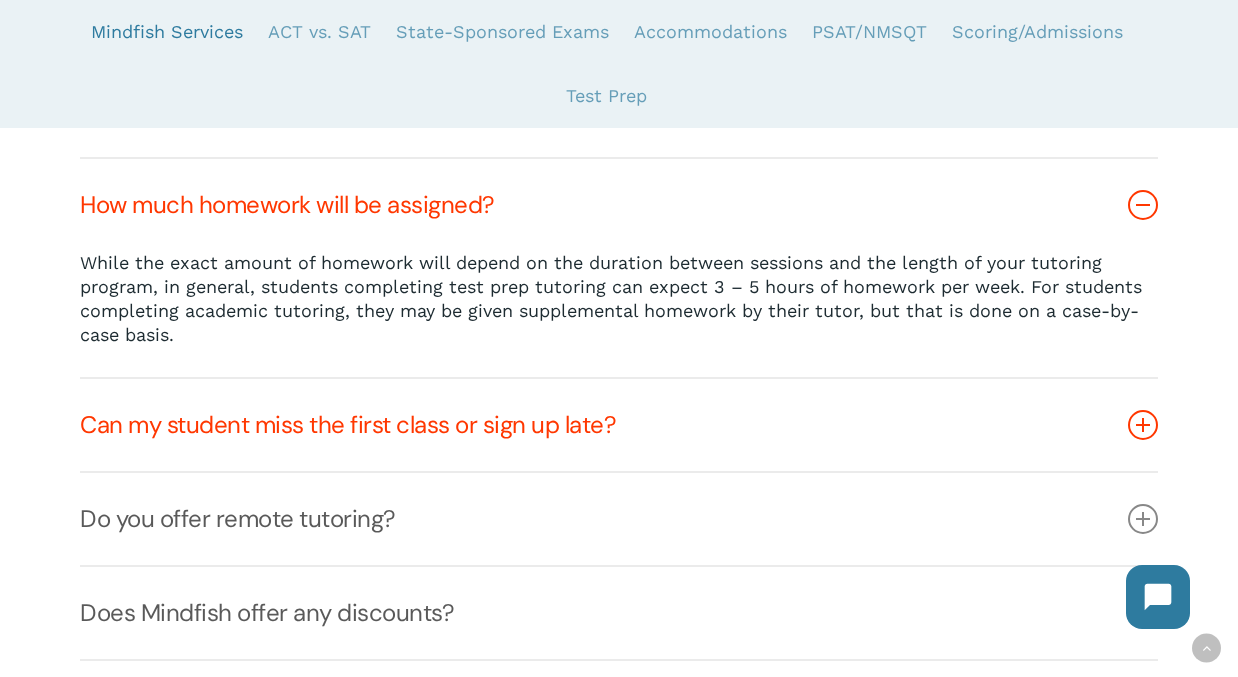 click on "Can my student miss the first class or sign up late?" at bounding box center [619, 425] 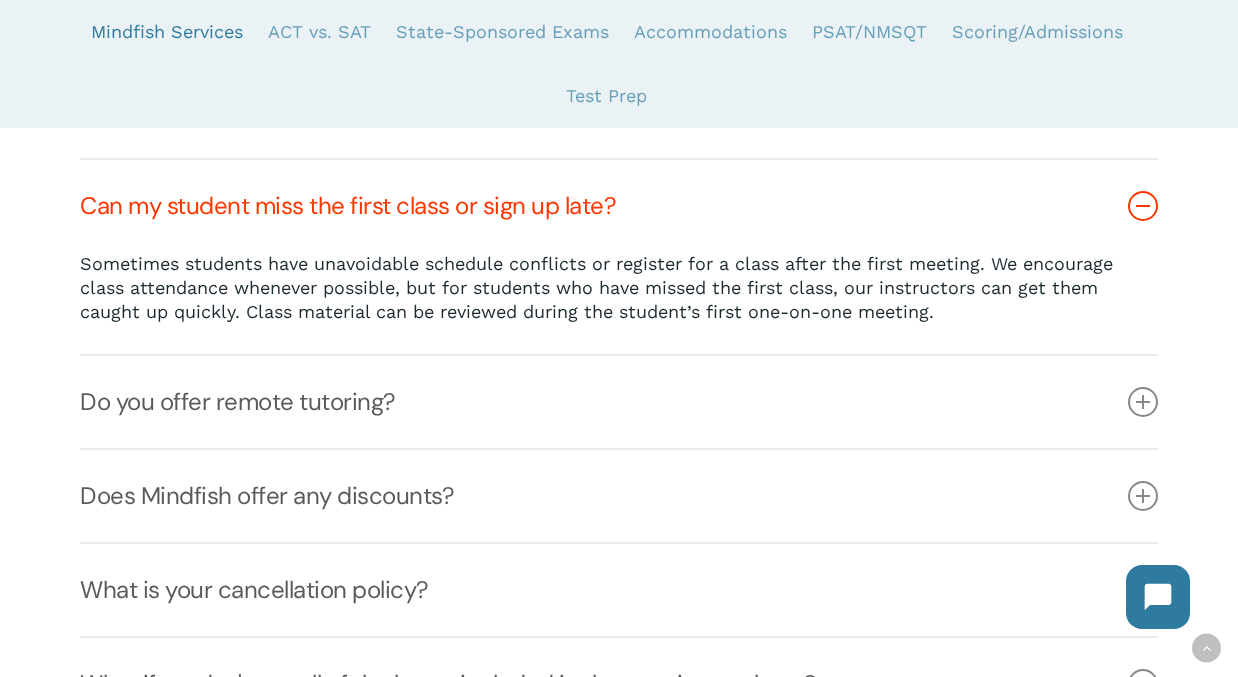scroll, scrollTop: 1673, scrollLeft: 0, axis: vertical 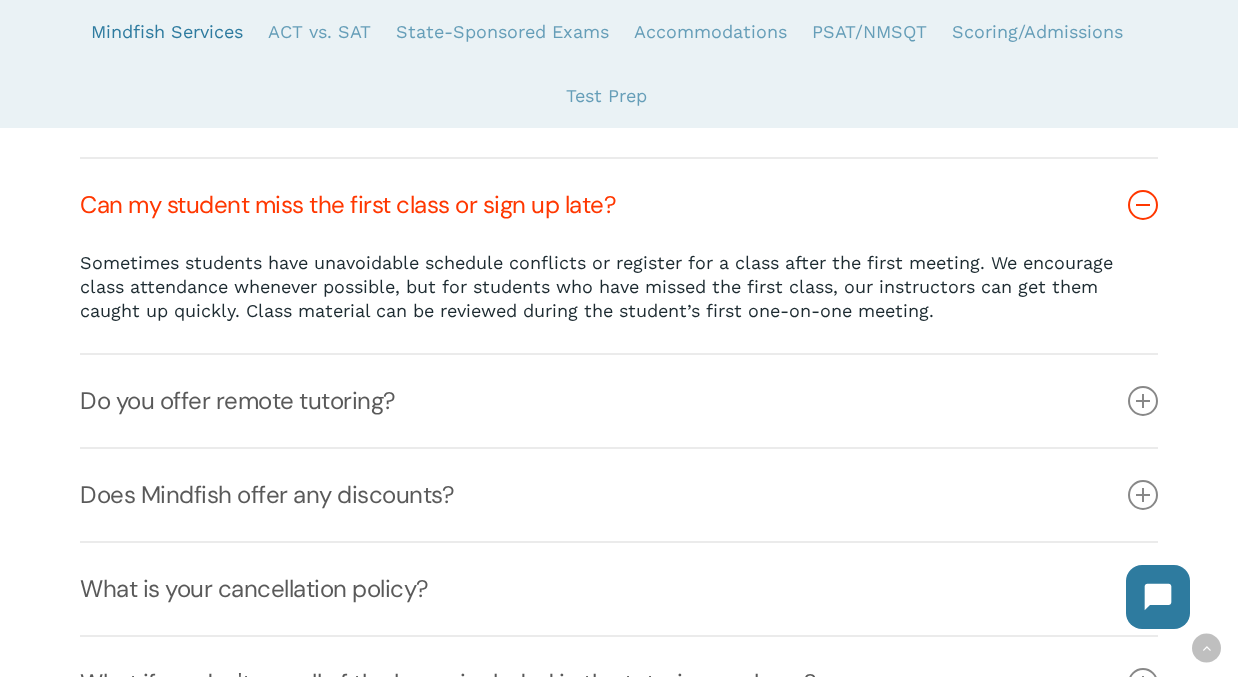 click on "Do you offer remote tutoring?" at bounding box center (619, 401) 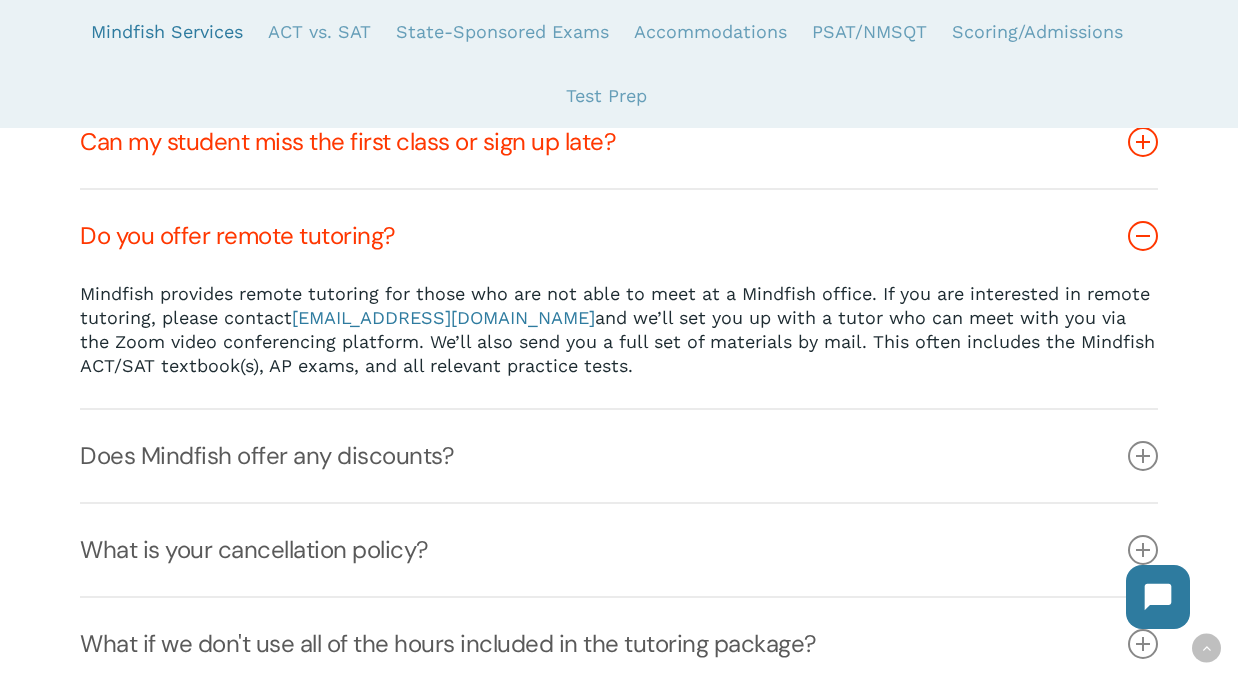 scroll, scrollTop: 1737, scrollLeft: 0, axis: vertical 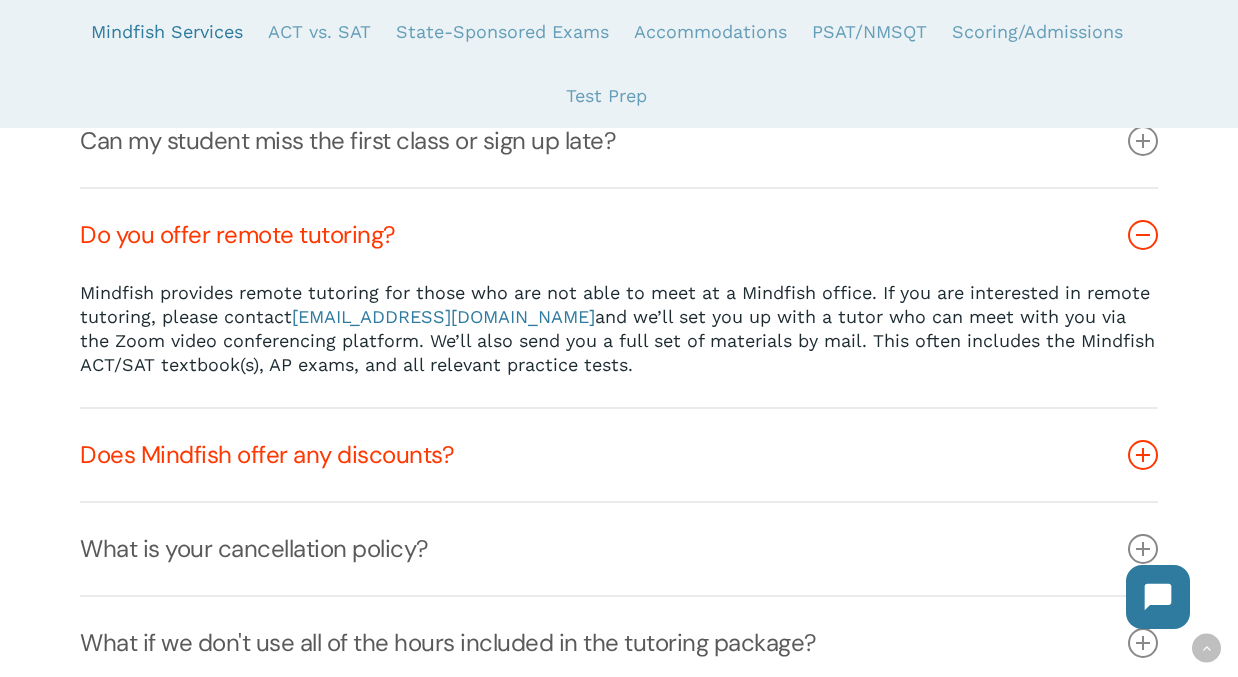 click on "Does Mindfish offer any discounts?" at bounding box center [619, 455] 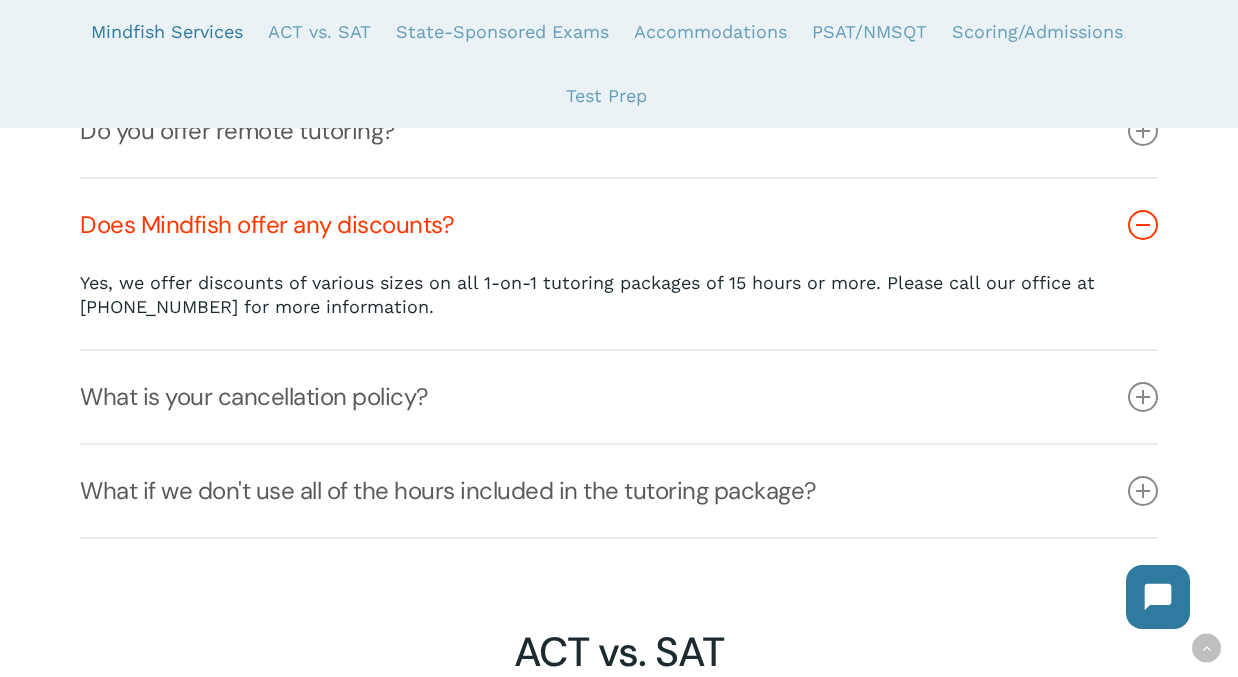 scroll, scrollTop: 1850, scrollLeft: 0, axis: vertical 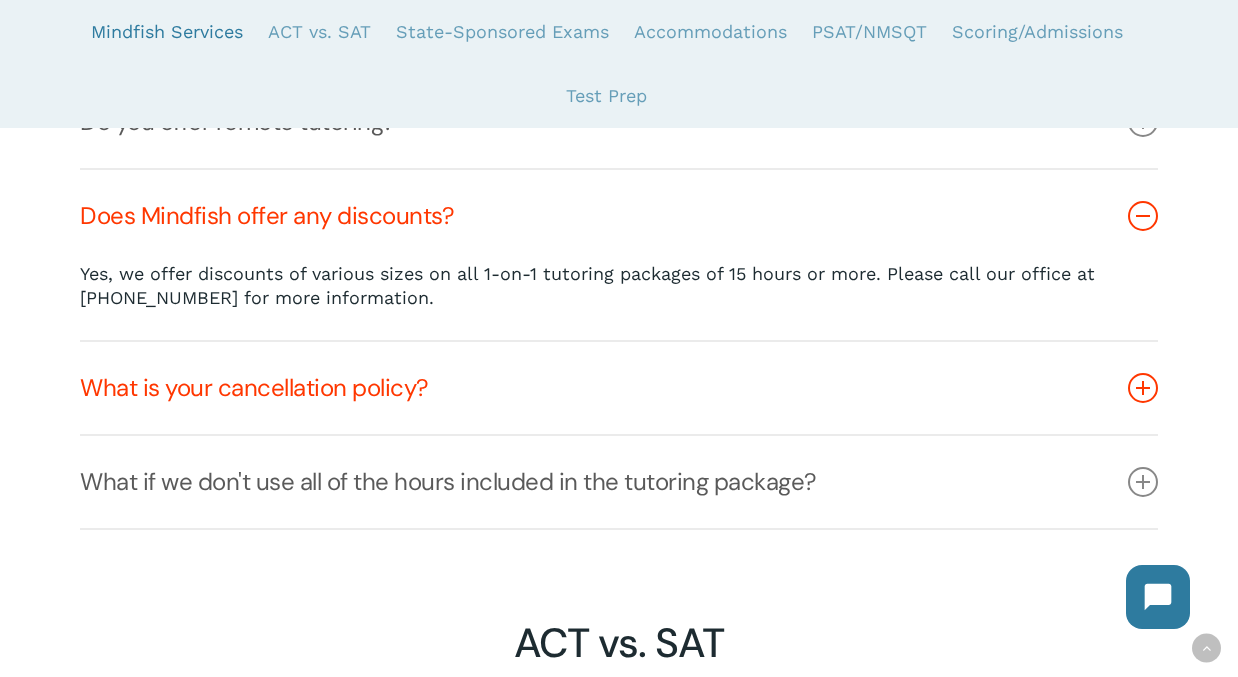 click on "What is your cancellation policy?" at bounding box center (619, 388) 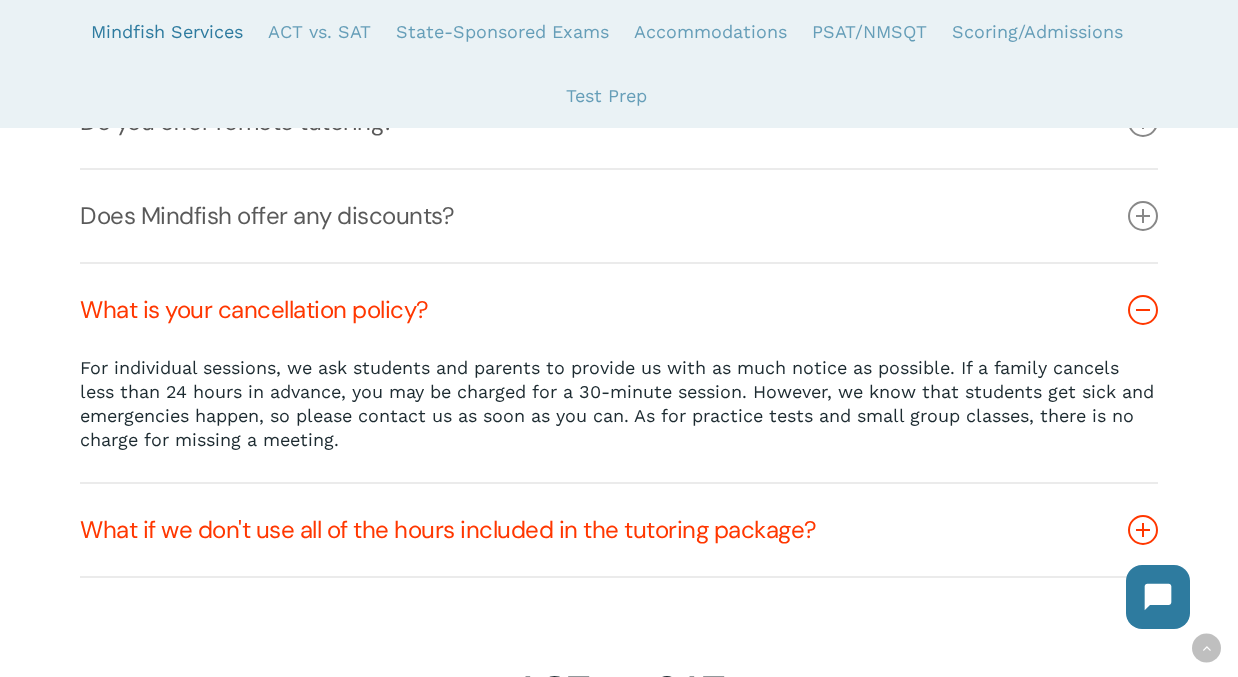 click on "What if we don't use all of the hours included in the tutoring package?" at bounding box center [619, 530] 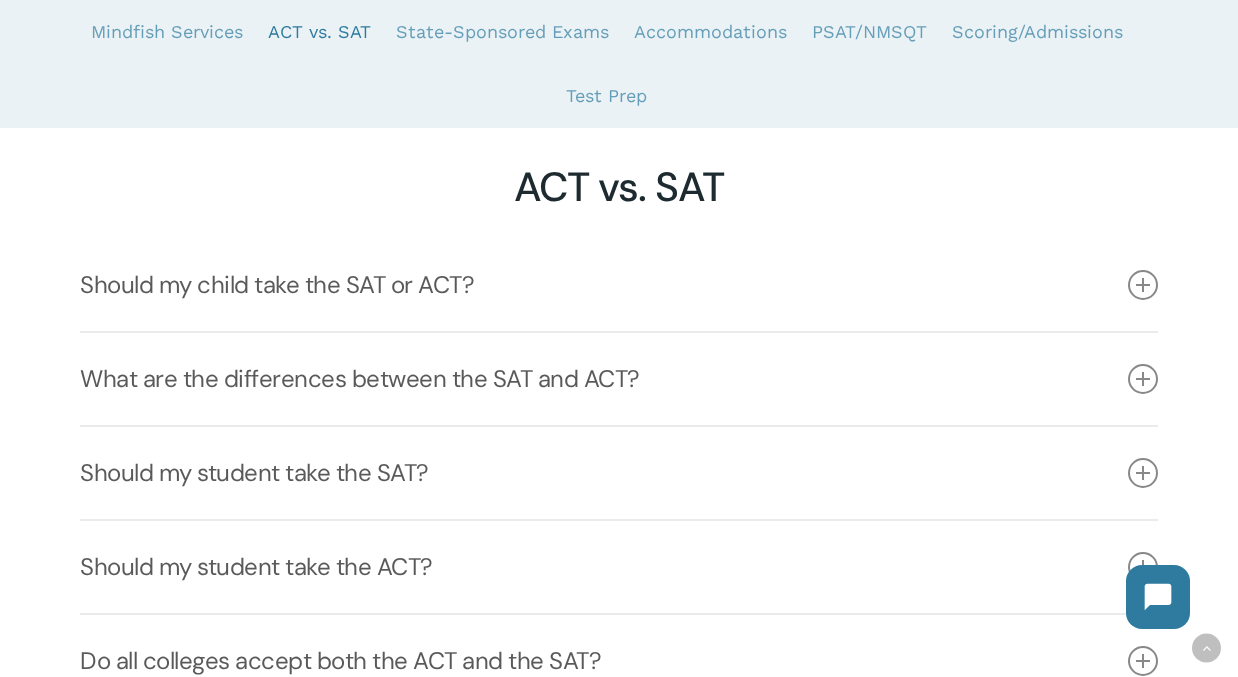 scroll, scrollTop: 2387, scrollLeft: 0, axis: vertical 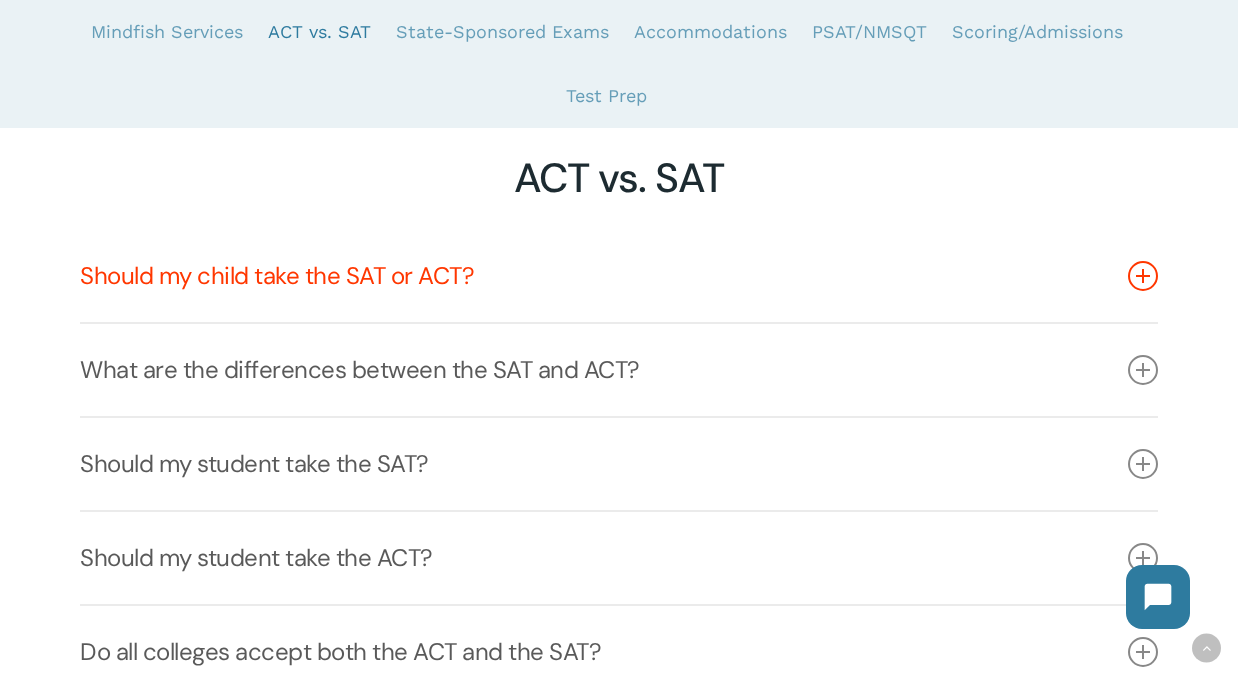 click on "Should my child take the SAT or ACT?" at bounding box center [619, 276] 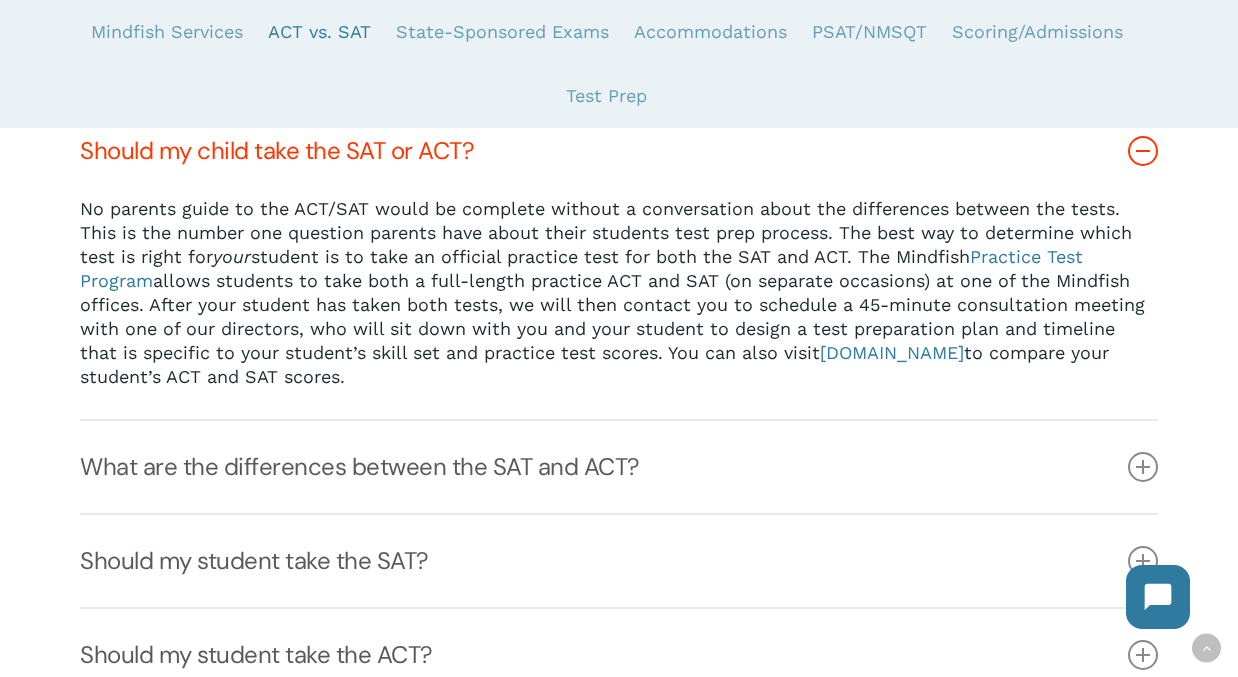 scroll, scrollTop: 2521, scrollLeft: 0, axis: vertical 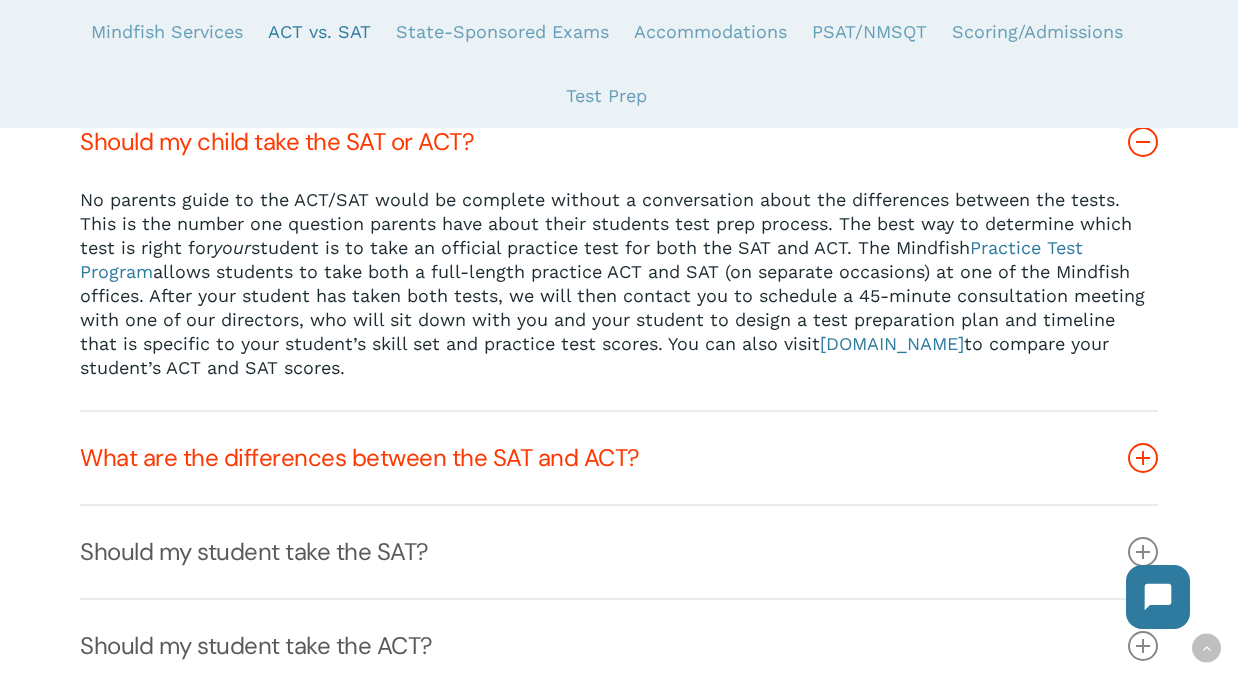click on "What are the differences between the SAT and ACT?" at bounding box center [619, 458] 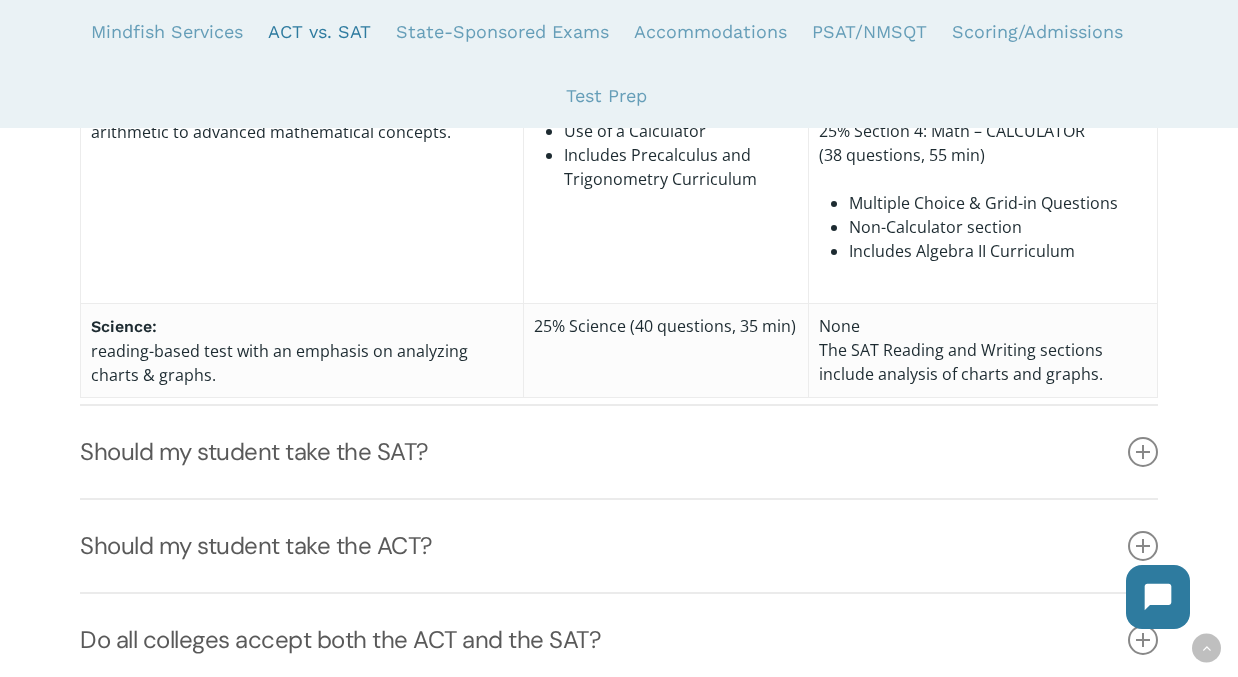 scroll, scrollTop: 3610, scrollLeft: 0, axis: vertical 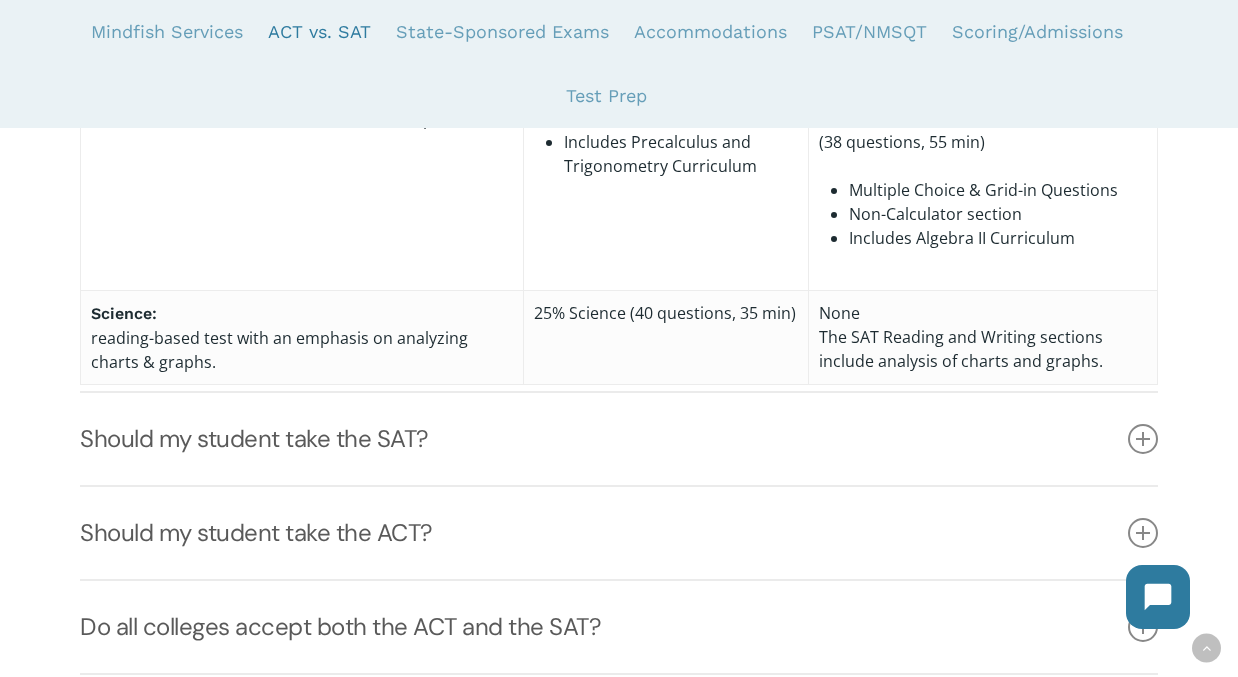 click on "Should my student take the SAT?" at bounding box center [619, 439] 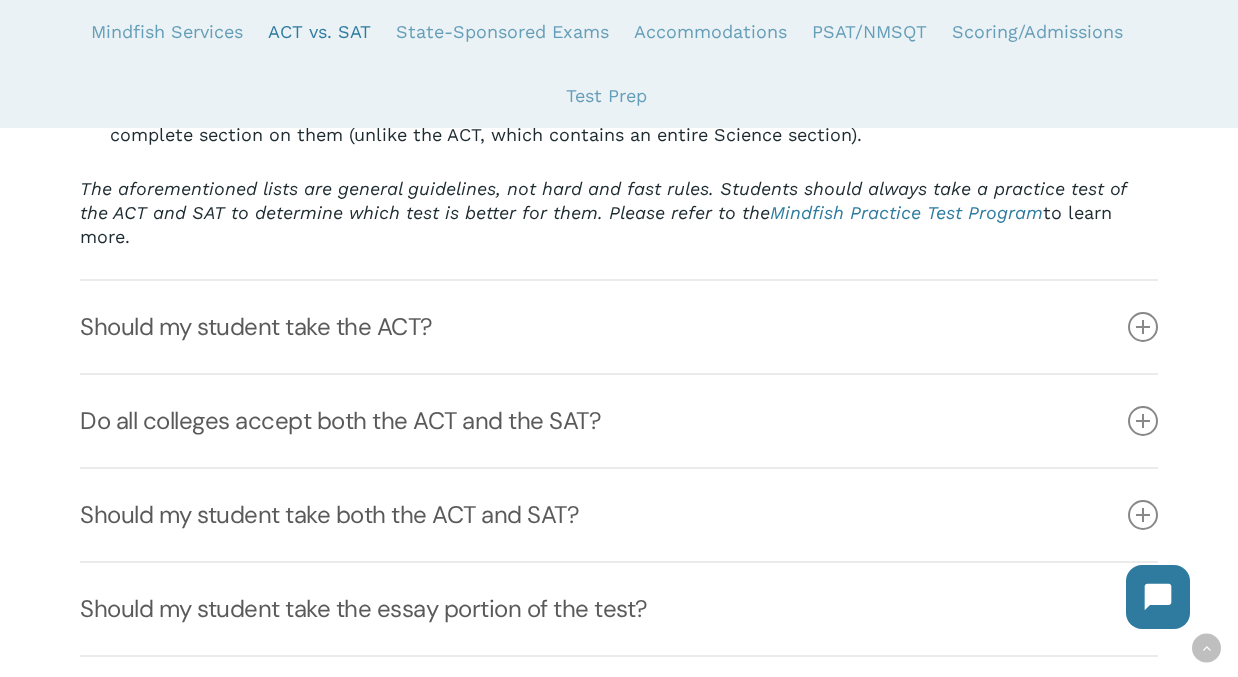 scroll, scrollTop: 3150, scrollLeft: 0, axis: vertical 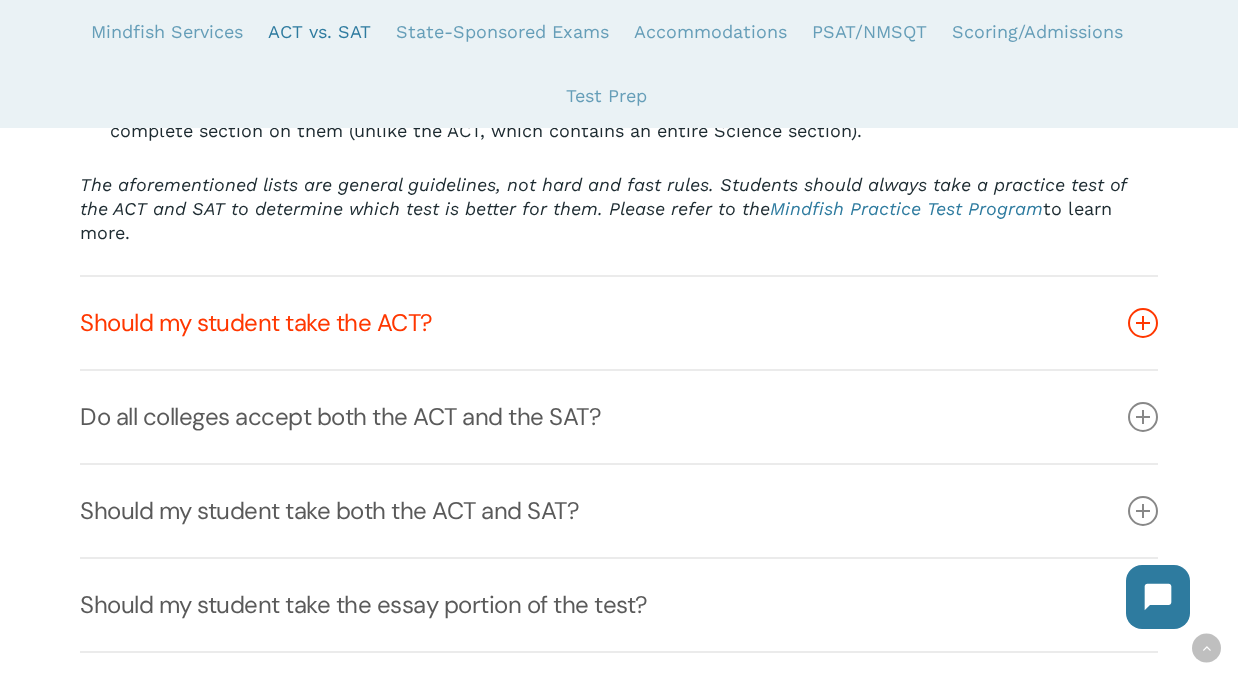 click on "Should my student take the ACT?" at bounding box center (619, 323) 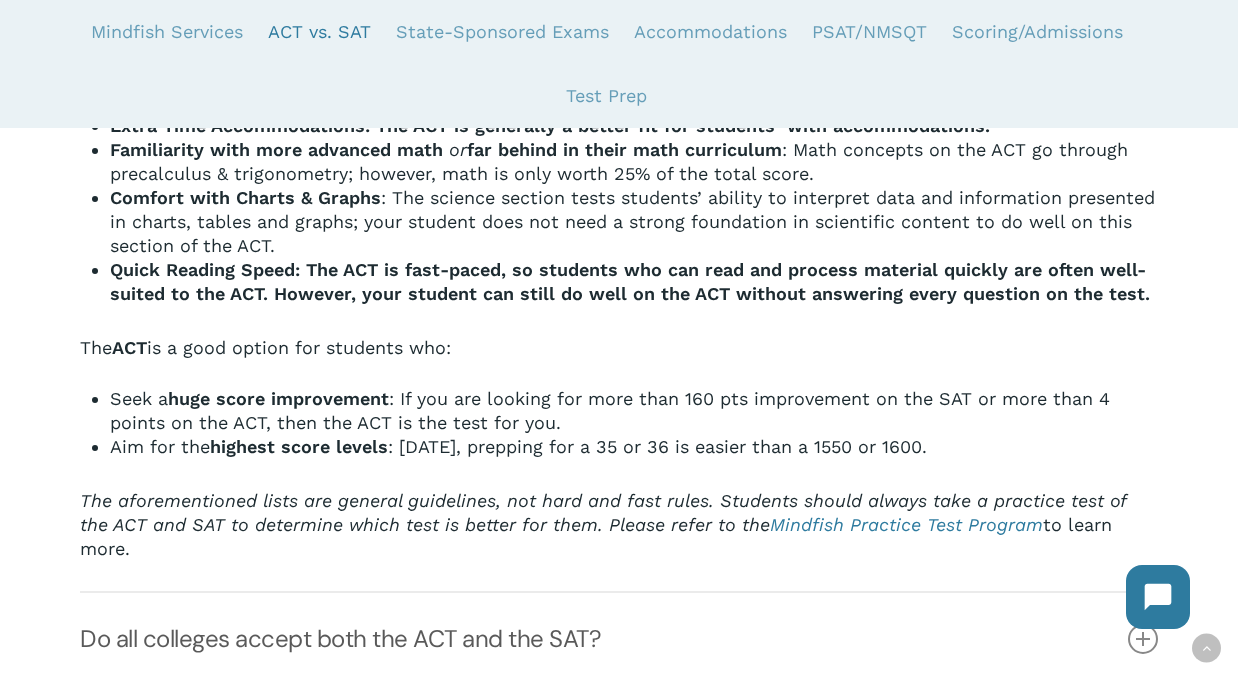 scroll, scrollTop: 2955, scrollLeft: 0, axis: vertical 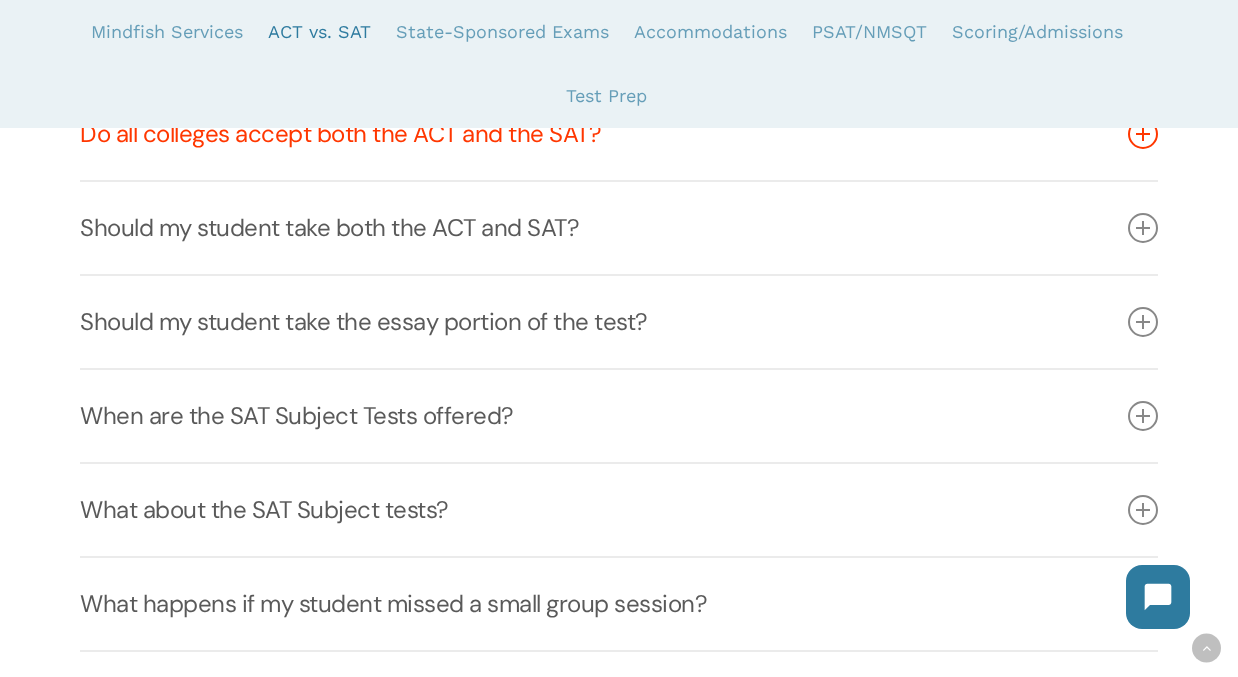 click on "Do all colleges accept both the ACT and the SAT?" at bounding box center [619, 134] 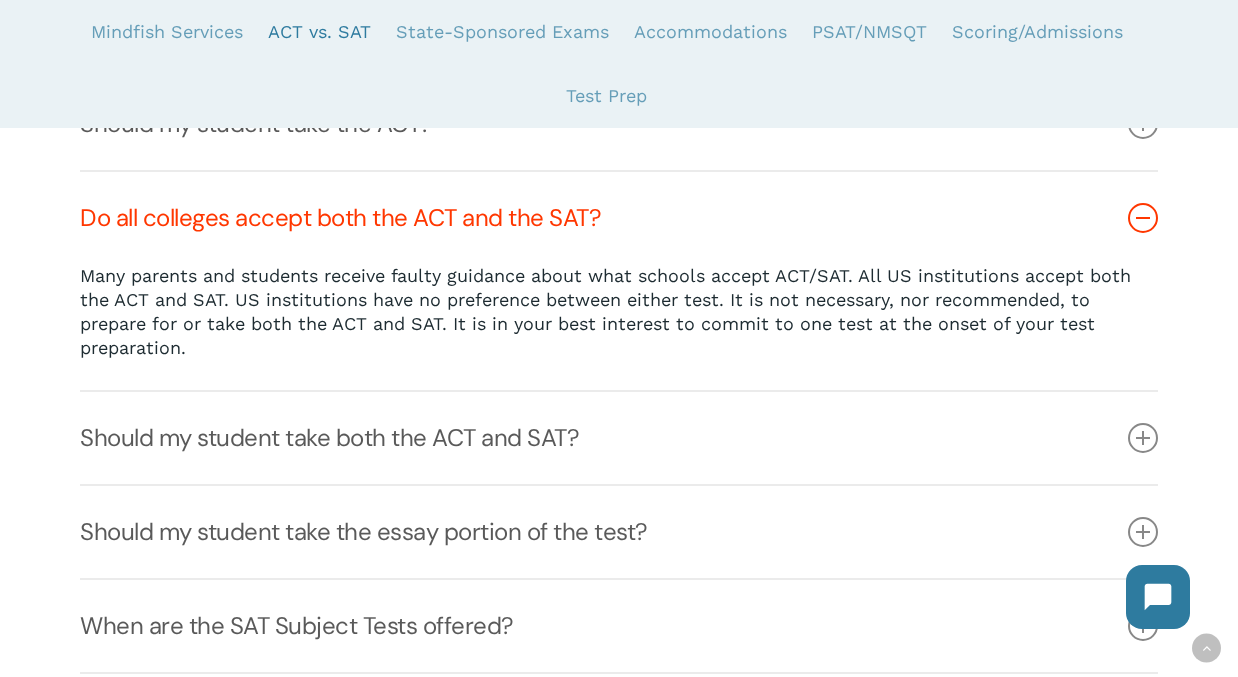 scroll, scrollTop: 2830, scrollLeft: 0, axis: vertical 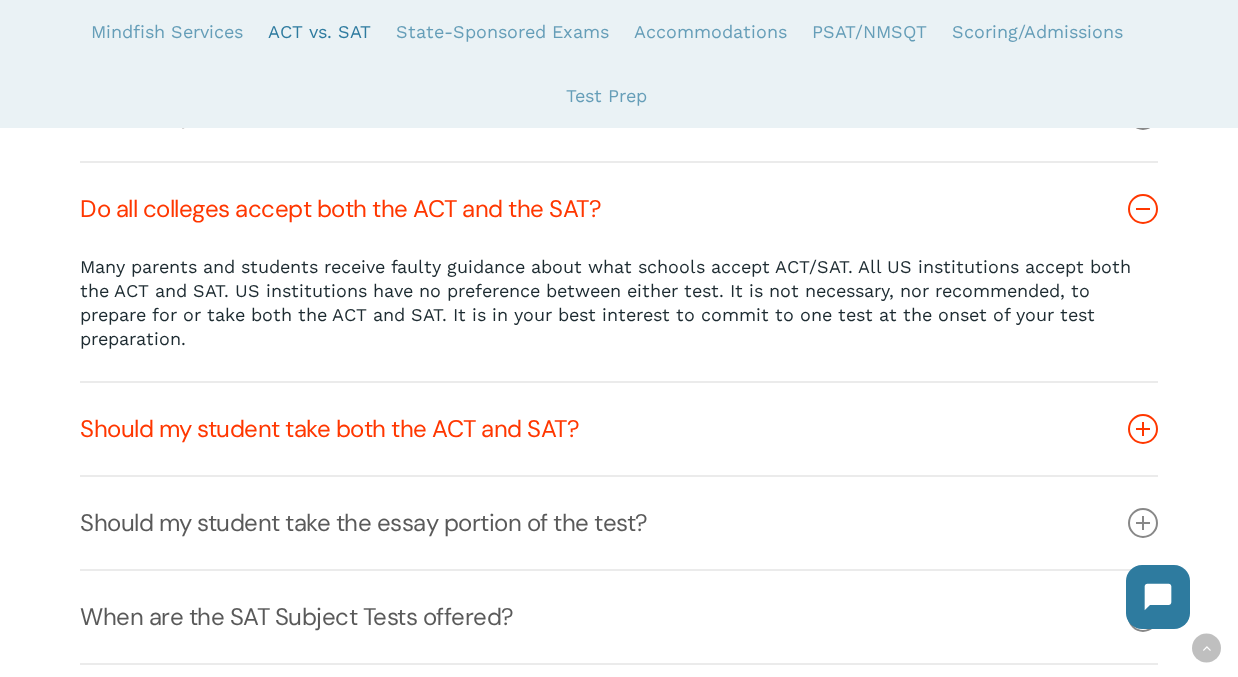 click on "Should my student take both the ACT and SAT?" at bounding box center (619, 429) 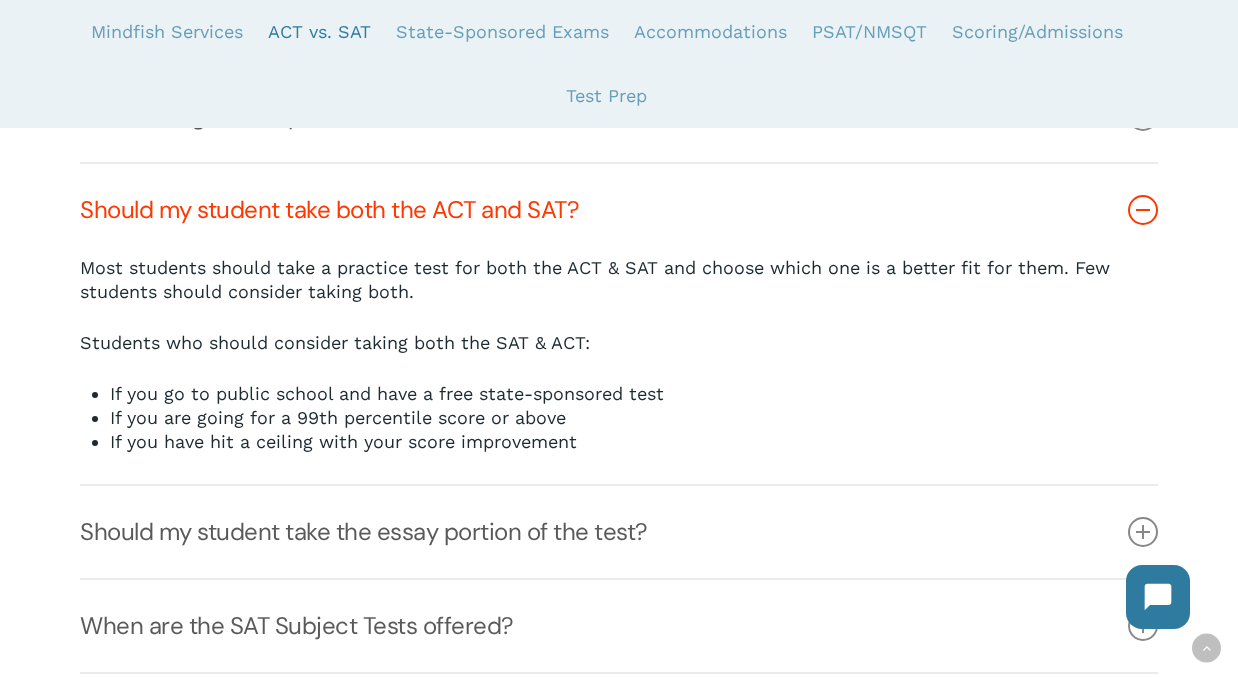 scroll, scrollTop: 2967, scrollLeft: 0, axis: vertical 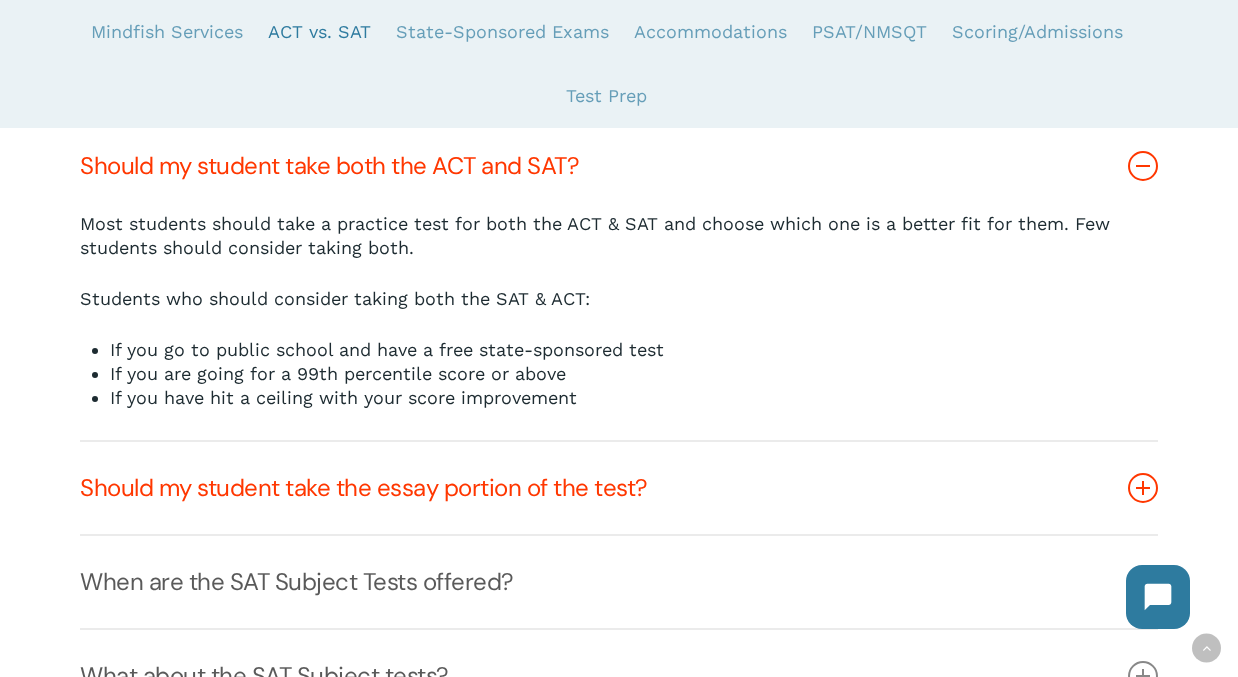 click on "Should my student take the essay portion of the test?" at bounding box center [619, 488] 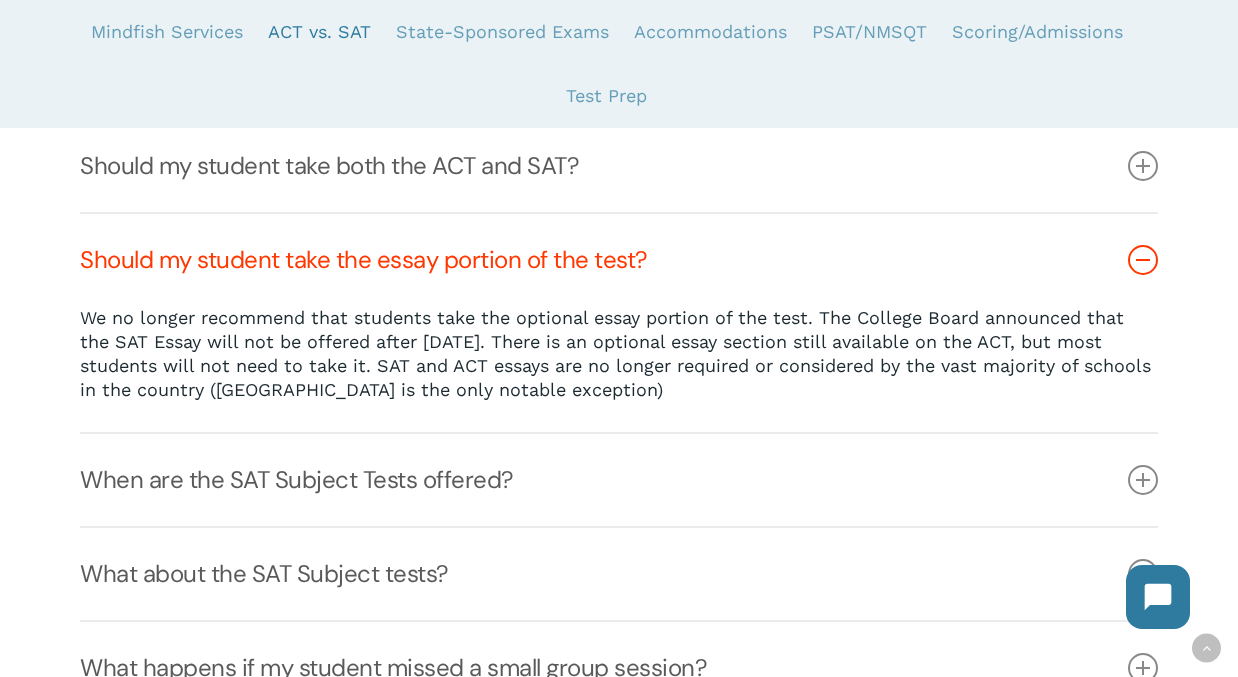 click on "When are the SAT Subject Tests offered?" at bounding box center (619, 480) 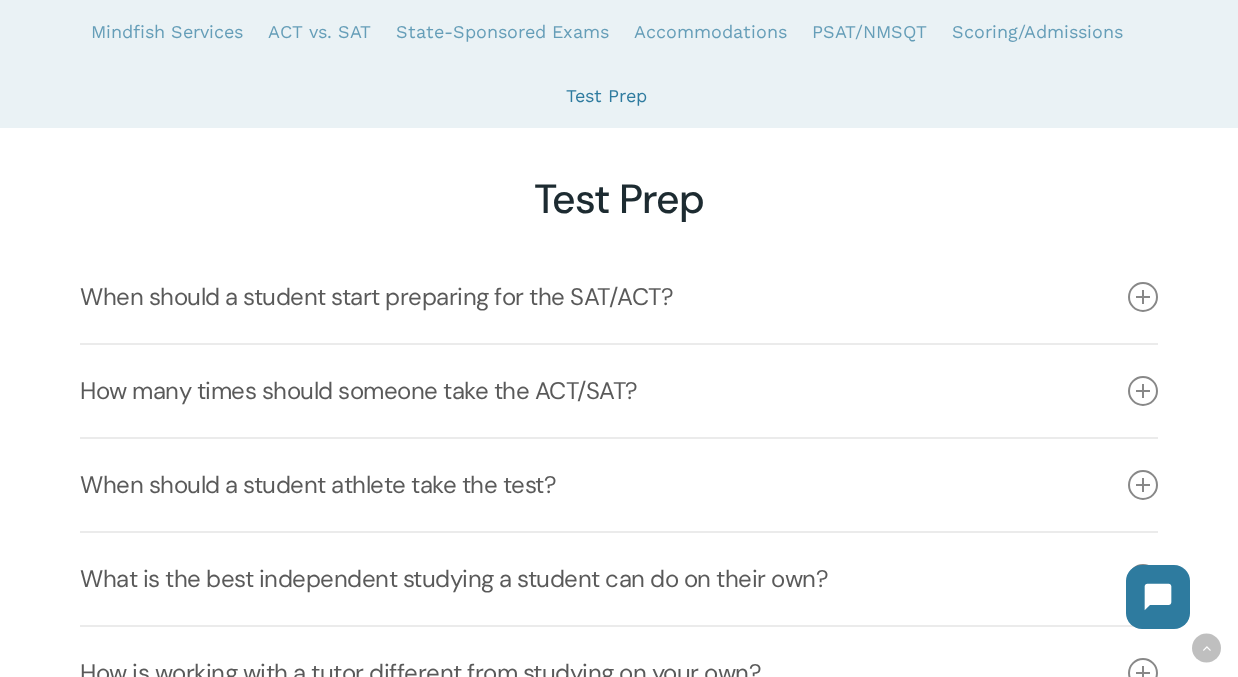 scroll, scrollTop: 6404, scrollLeft: 0, axis: vertical 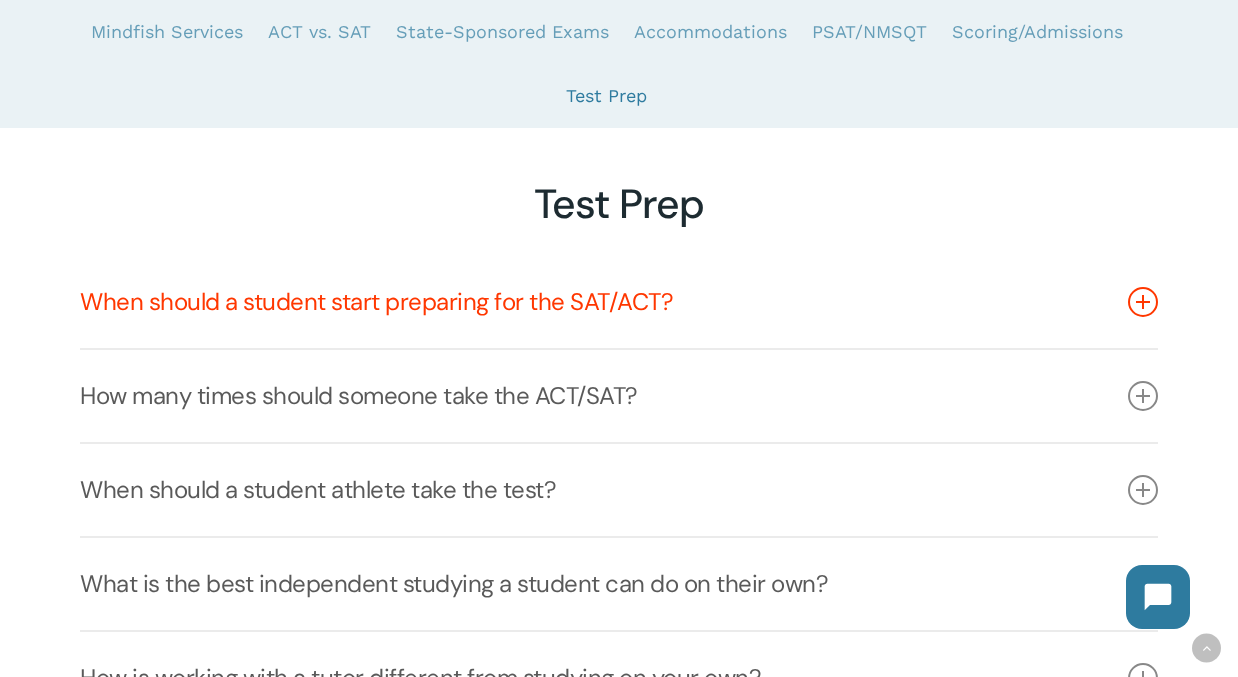 click on "When should a student start preparing for the SAT/ACT?" at bounding box center (619, 302) 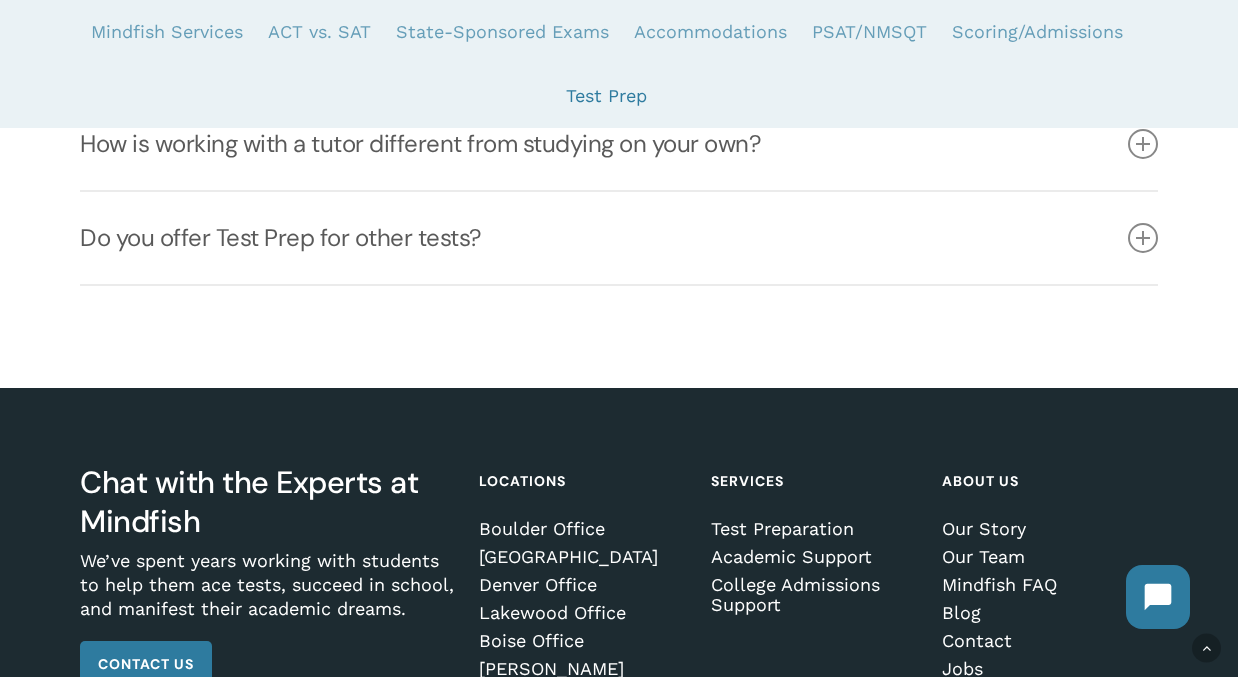 scroll, scrollTop: 7613, scrollLeft: 0, axis: vertical 